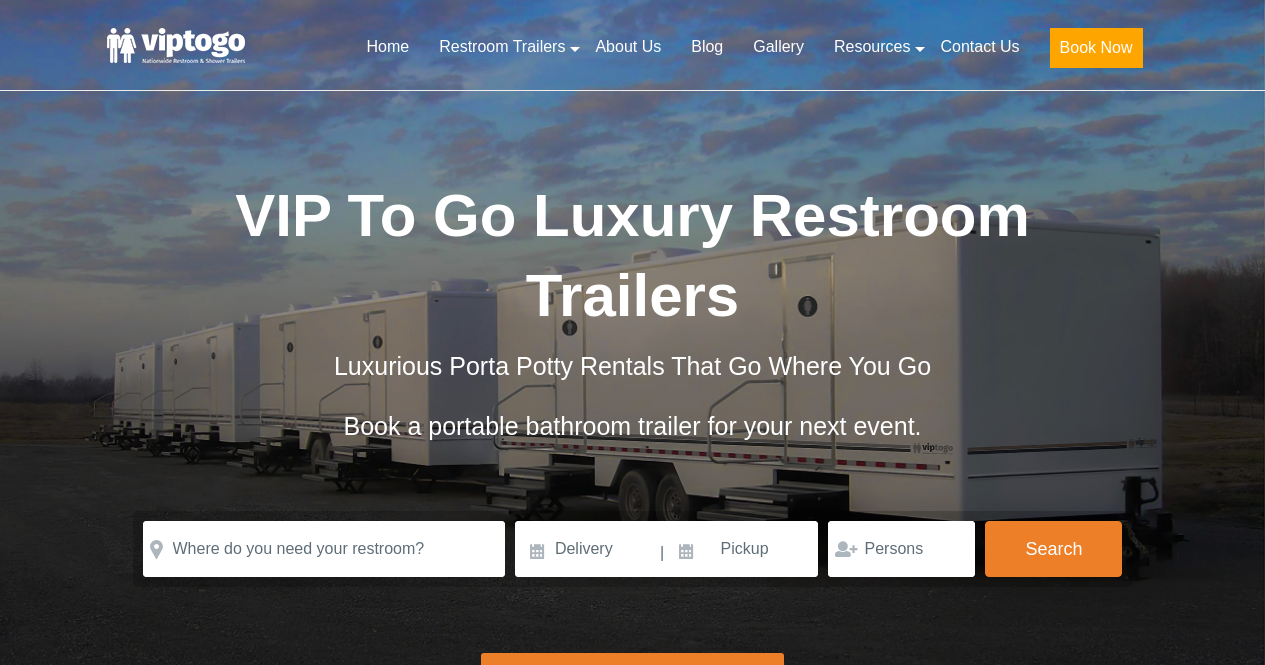 scroll, scrollTop: 0, scrollLeft: 0, axis: both 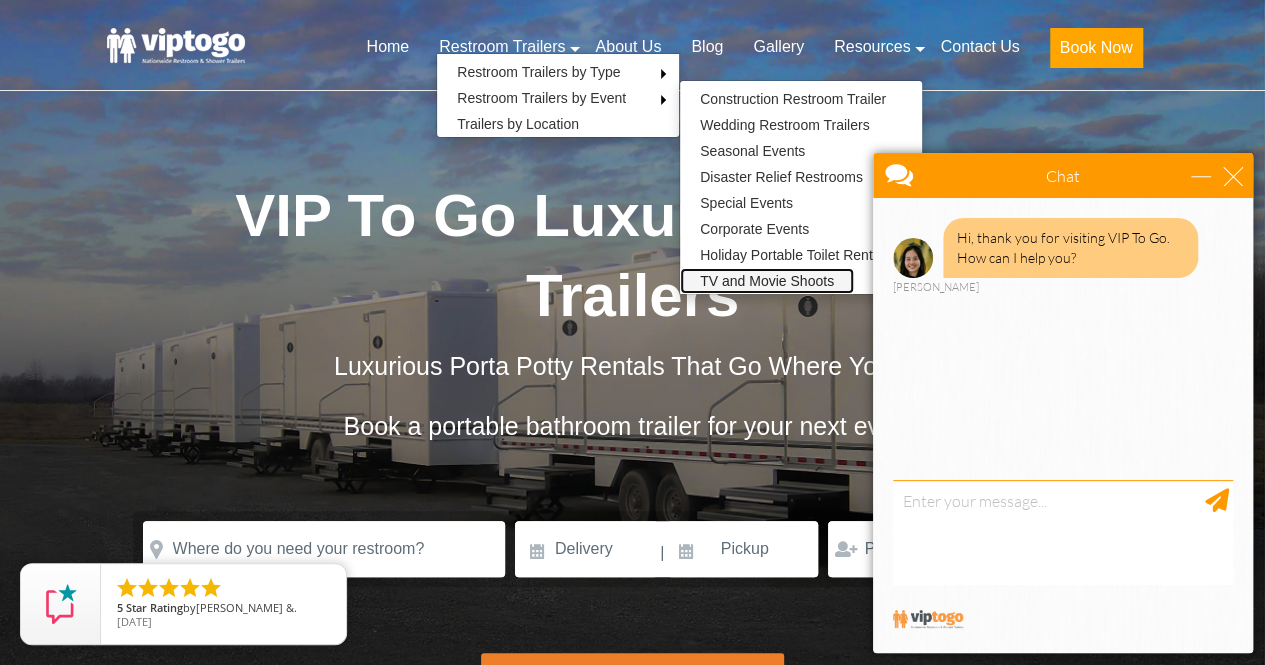 click on "TV and Movie Shoots" at bounding box center [767, 281] 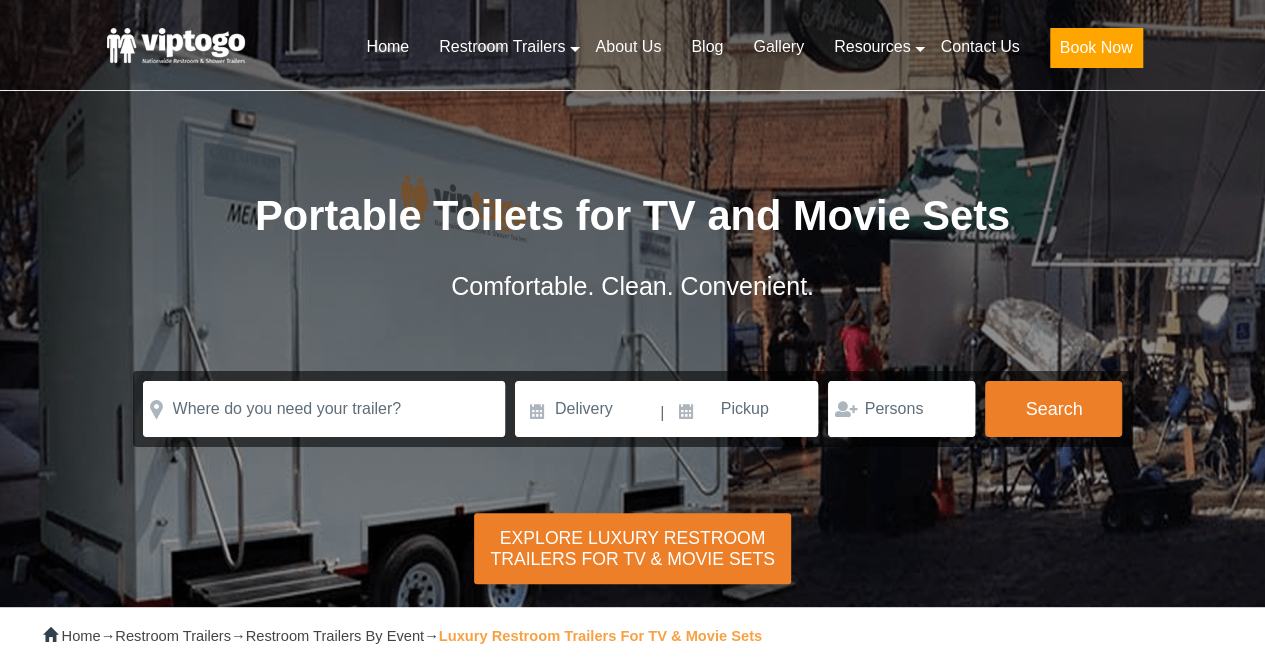 scroll, scrollTop: 54, scrollLeft: 0, axis: vertical 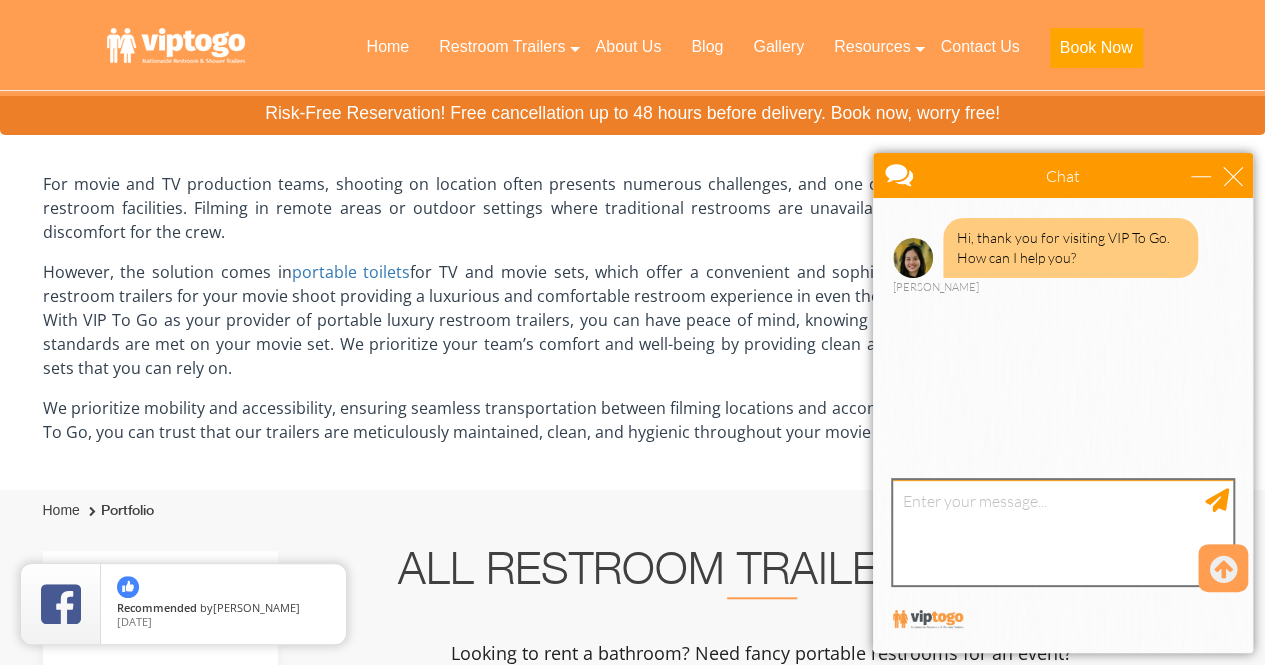 click at bounding box center (1063, 532) 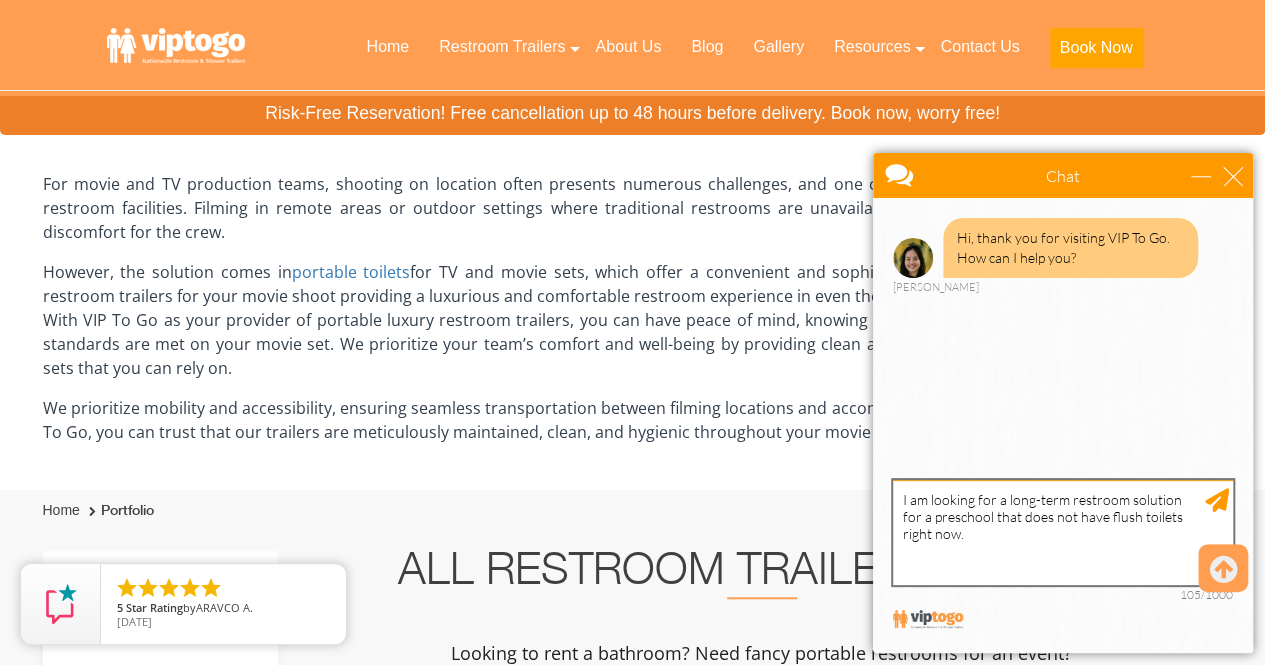 type on "I am looking for a long-term restroom solution for a preschool that does not have flush toilets right now." 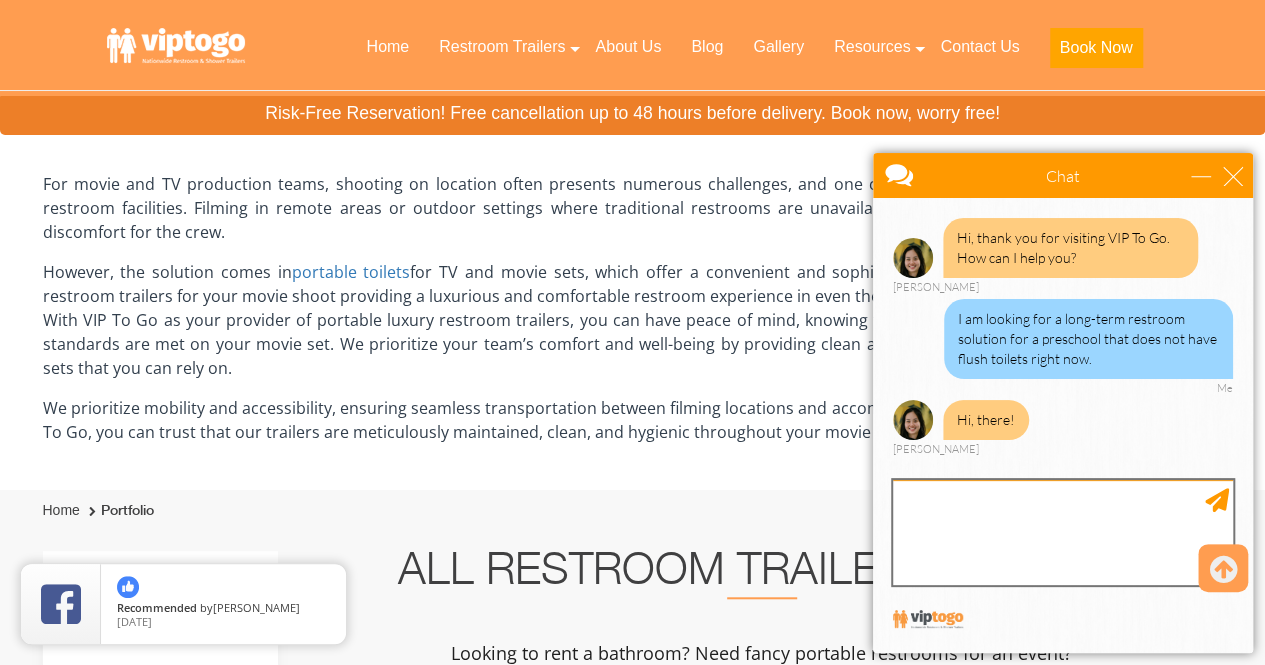 scroll, scrollTop: 0, scrollLeft: 0, axis: both 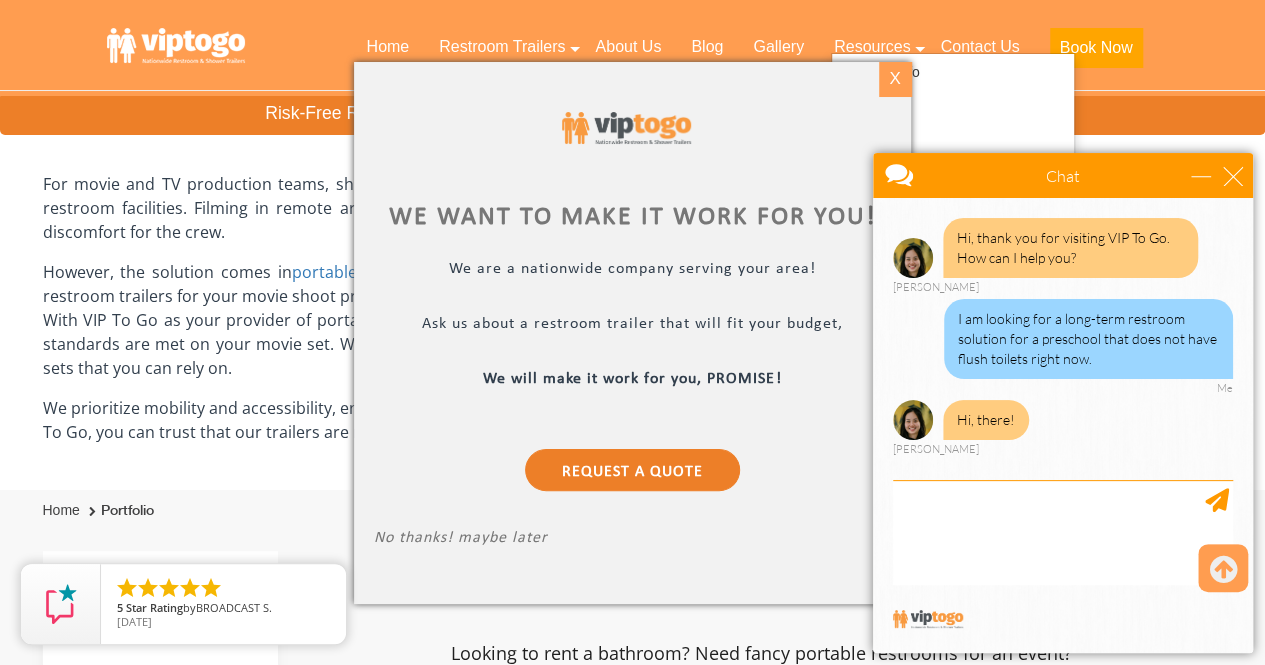 click on "X" at bounding box center [895, 79] 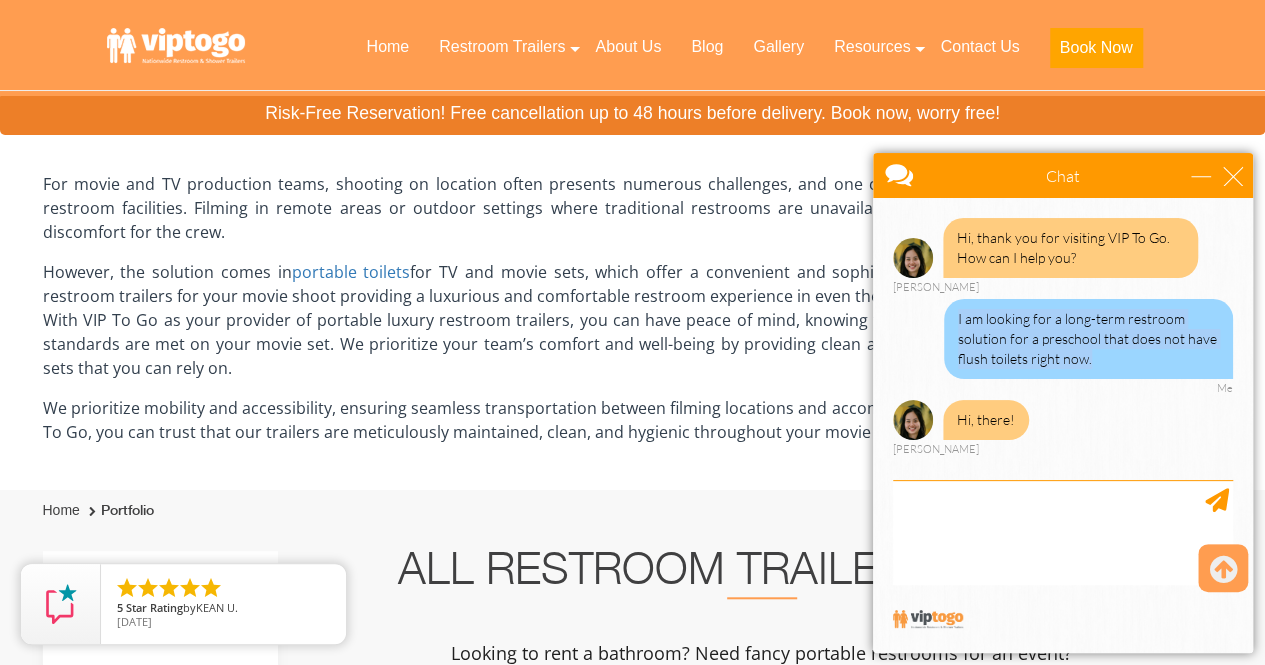 drag, startPoint x: 958, startPoint y: 318, endPoint x: 1101, endPoint y: 357, distance: 148.22281 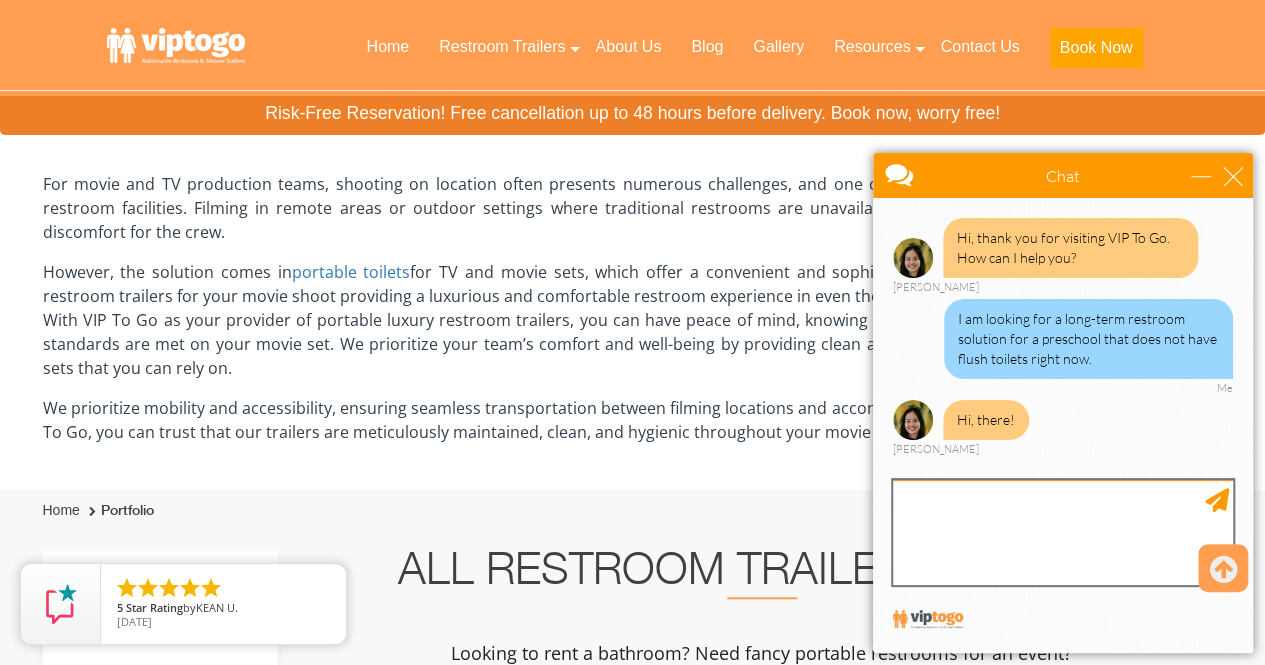 click at bounding box center (1063, 532) 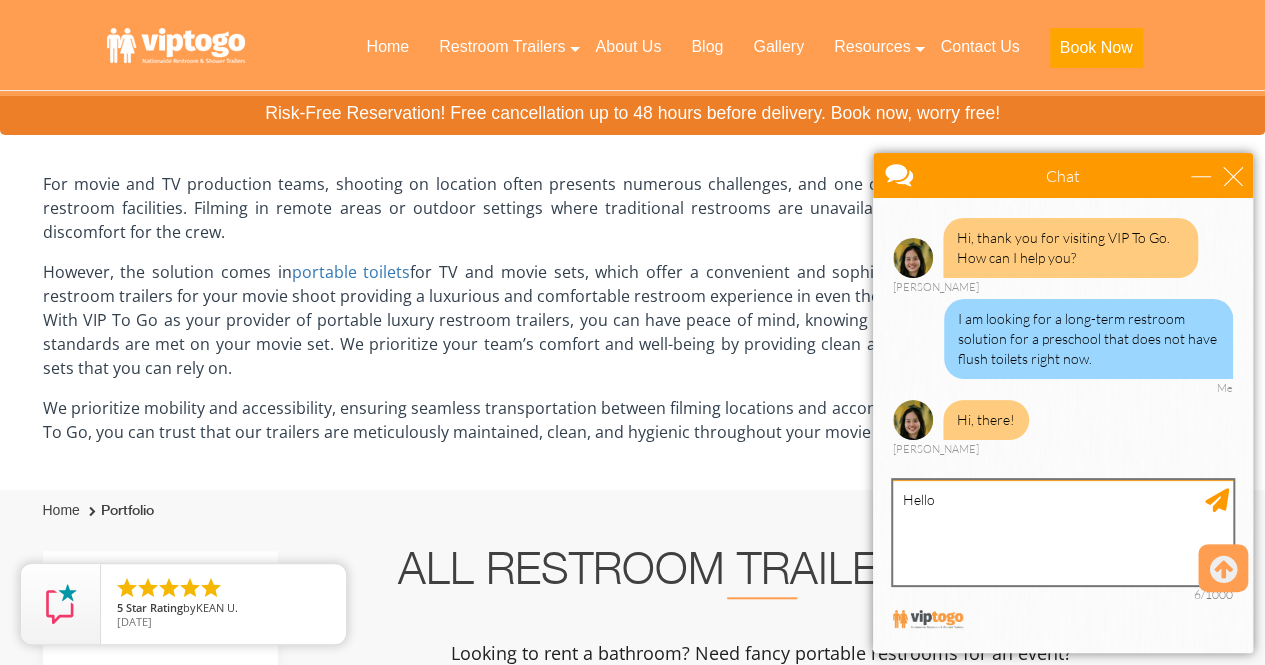 paste on "I am looking for a long-term restroom solution for a preschool that does not have flush toilets right now." 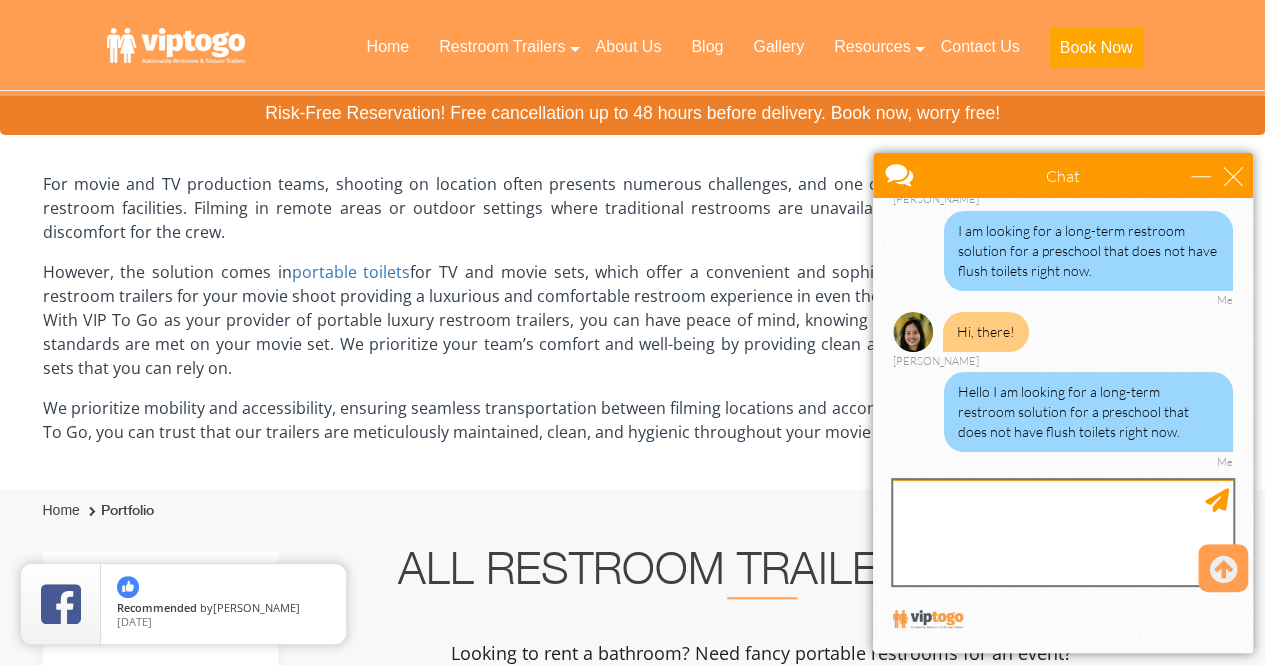 scroll, scrollTop: 148, scrollLeft: 0, axis: vertical 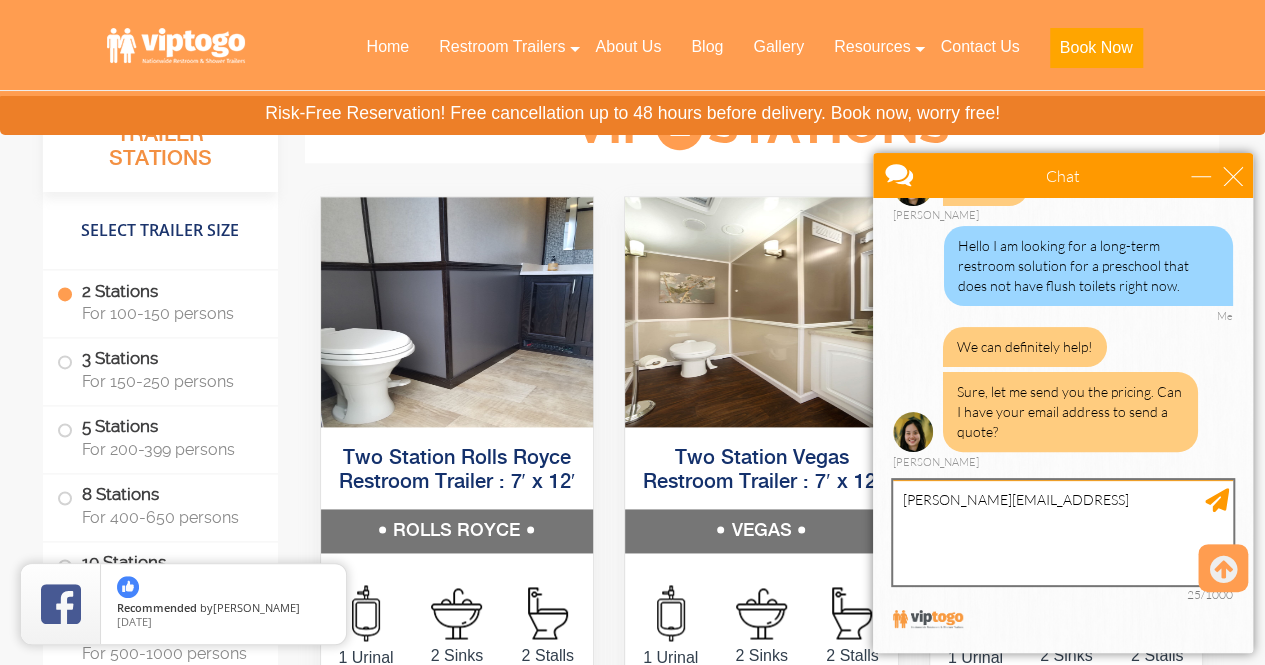 type on "[PERSON_NAME][EMAIL_ADDRESS][DOMAIN_NAME]" 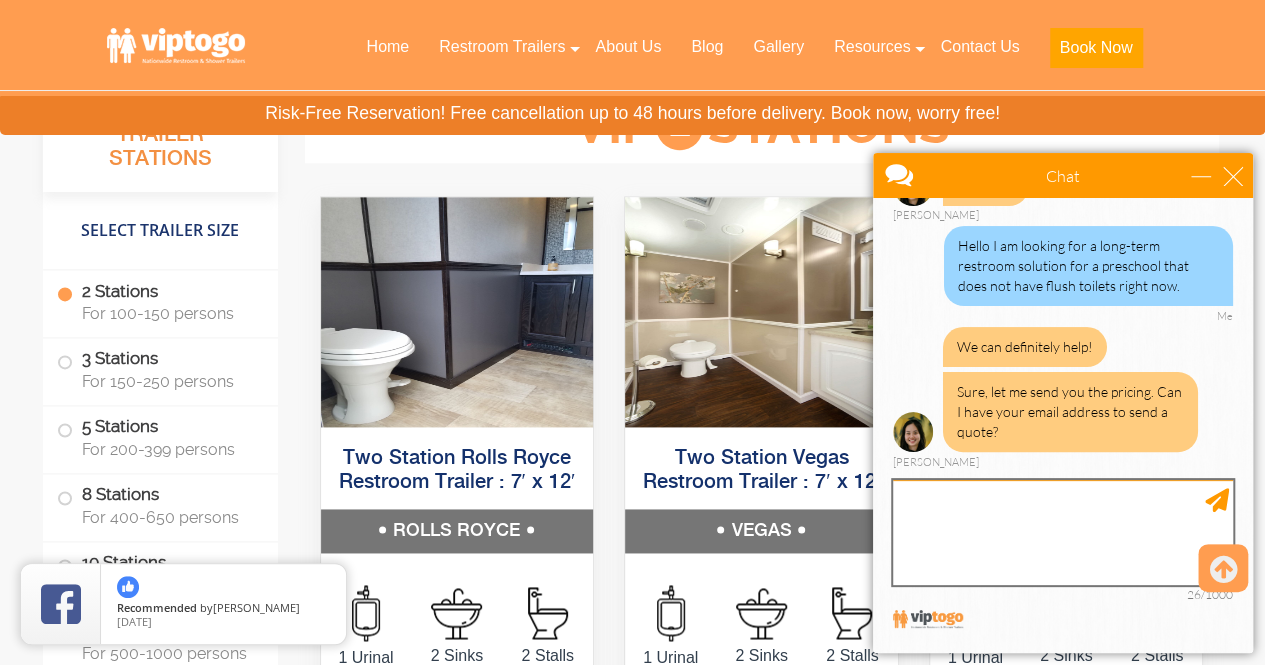 scroll, scrollTop: 294, scrollLeft: 0, axis: vertical 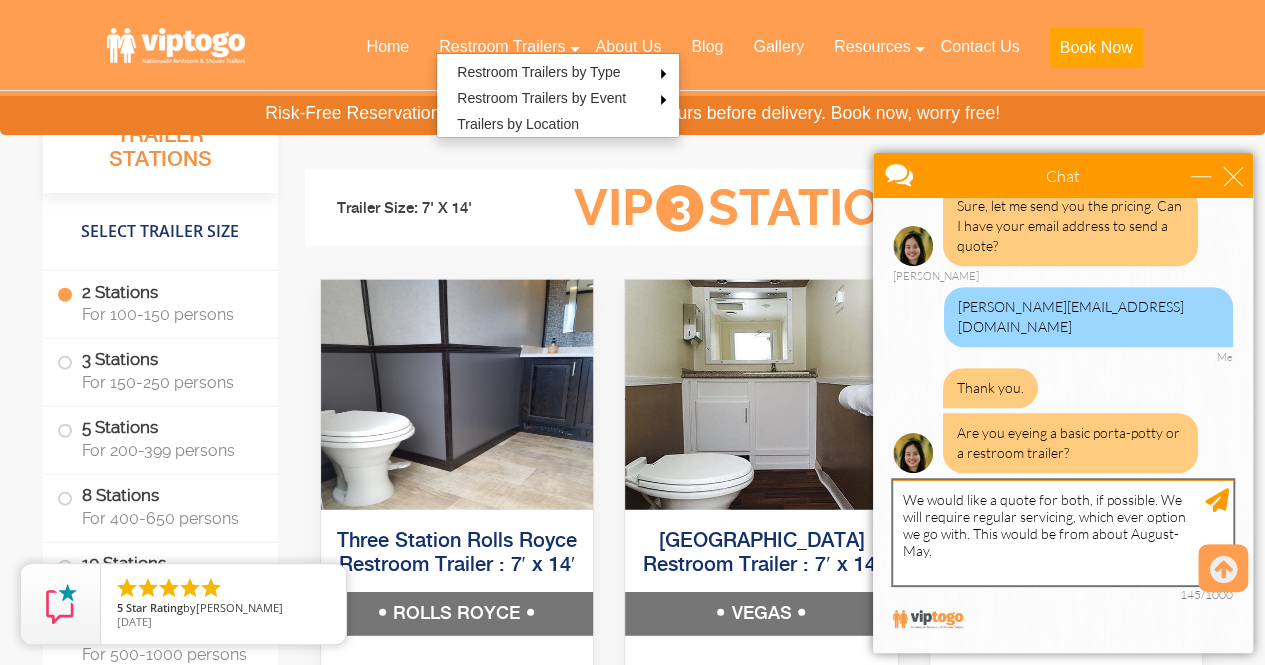 type on "We would like a quote for both, if possible. We will require regular servicing, which ever option we go with. This would be from about August-May." 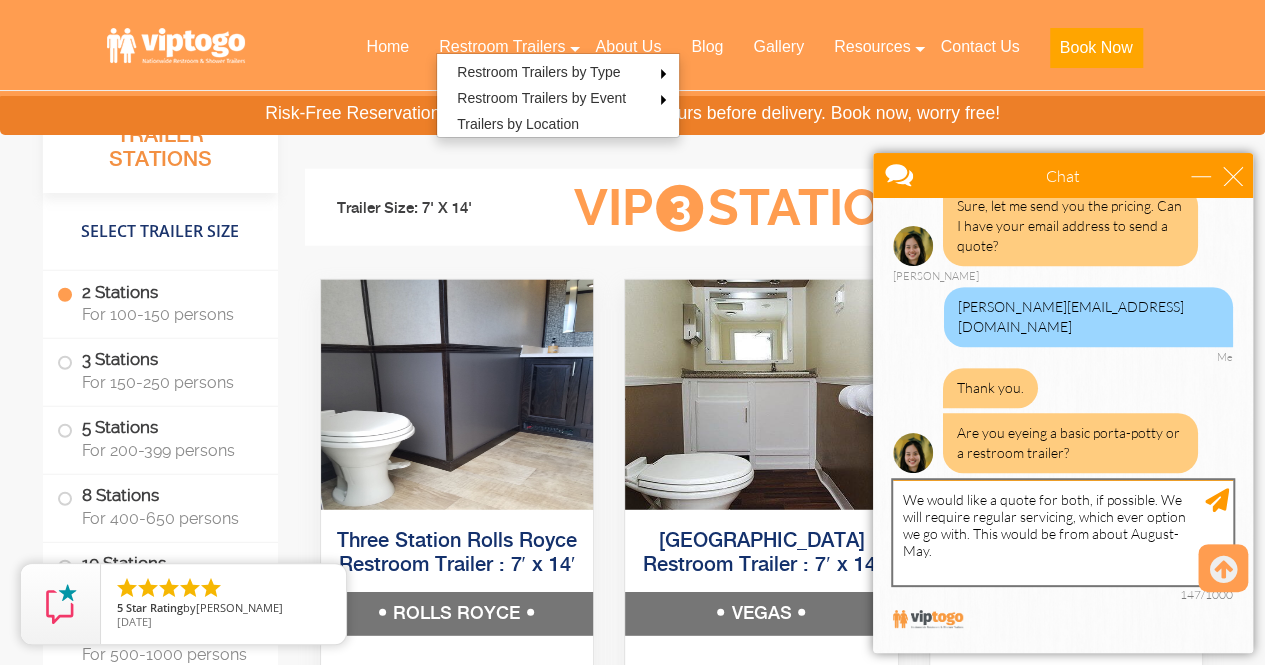 type 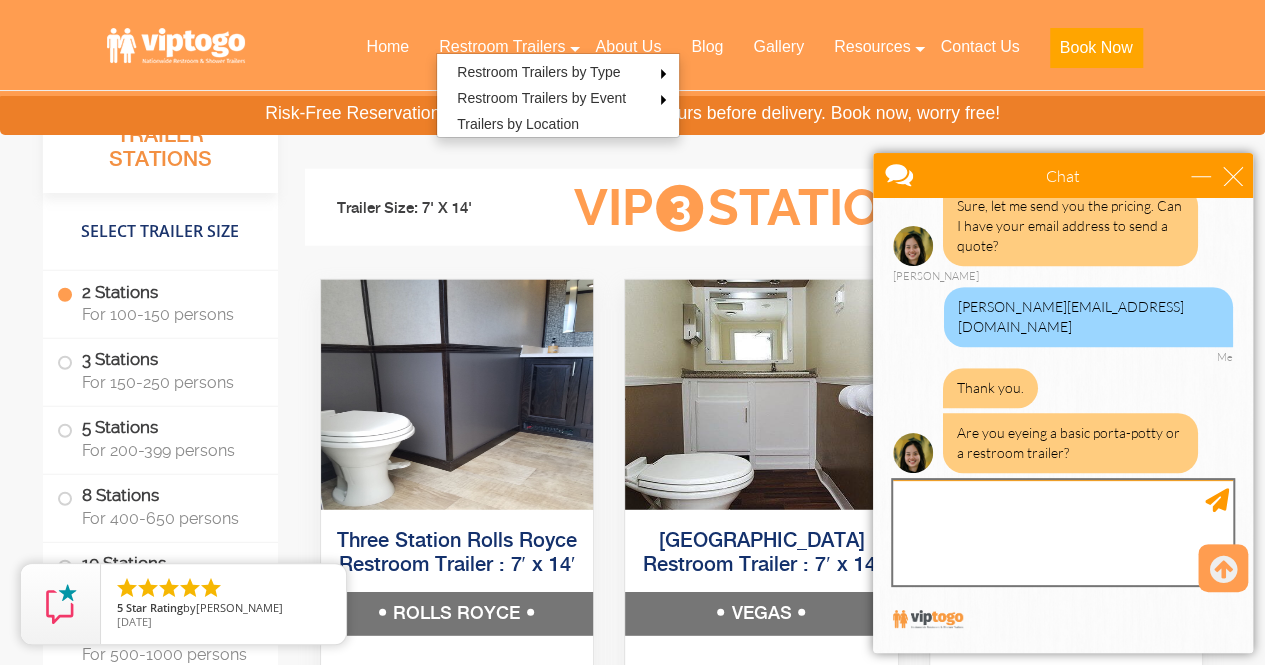 scroll, scrollTop: 541, scrollLeft: 0, axis: vertical 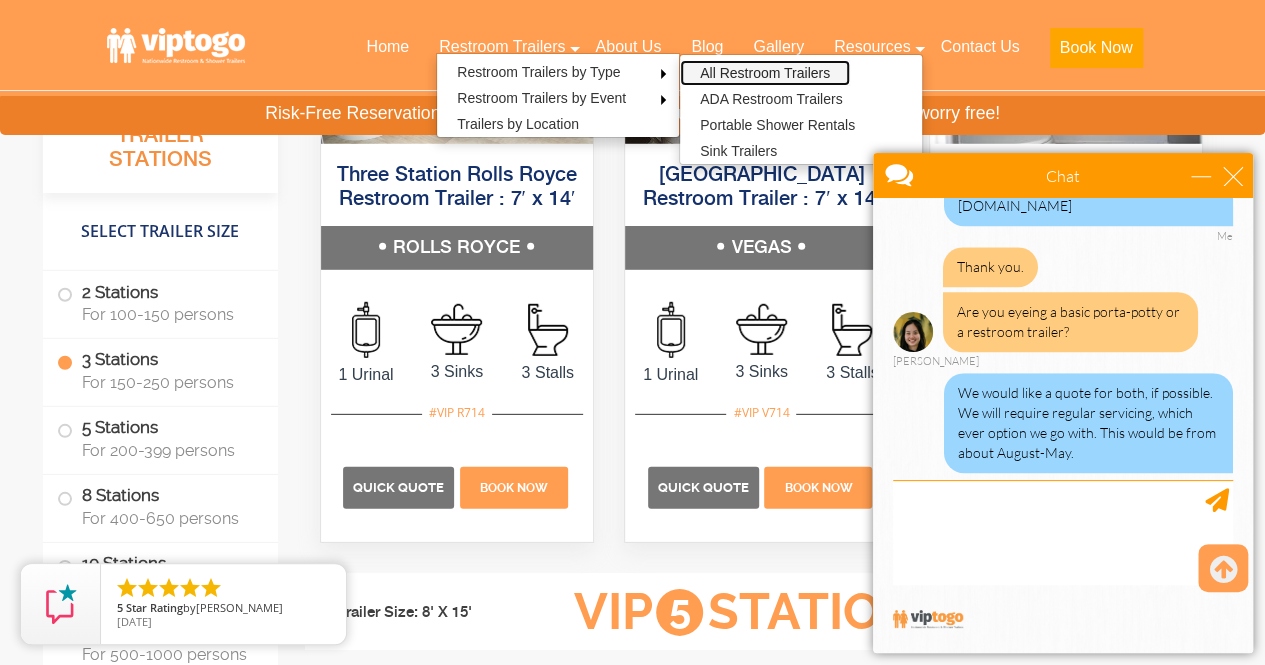 click on "All Restroom Trailers" at bounding box center [765, 73] 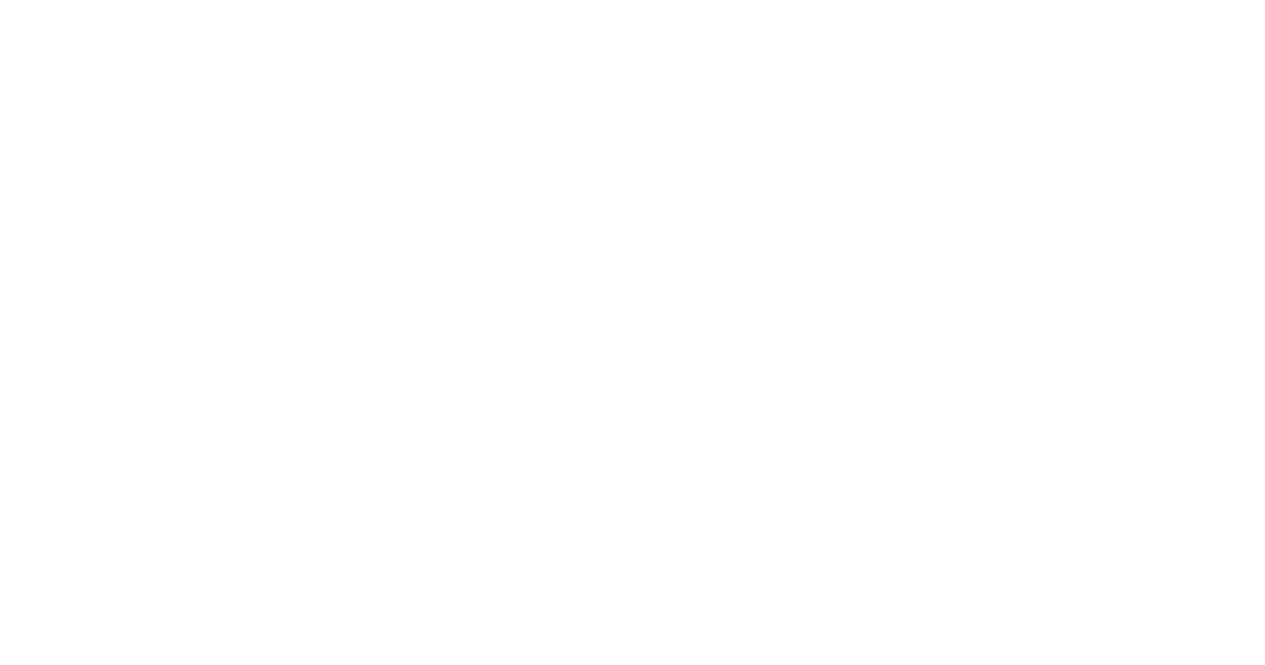 scroll, scrollTop: 0, scrollLeft: 0, axis: both 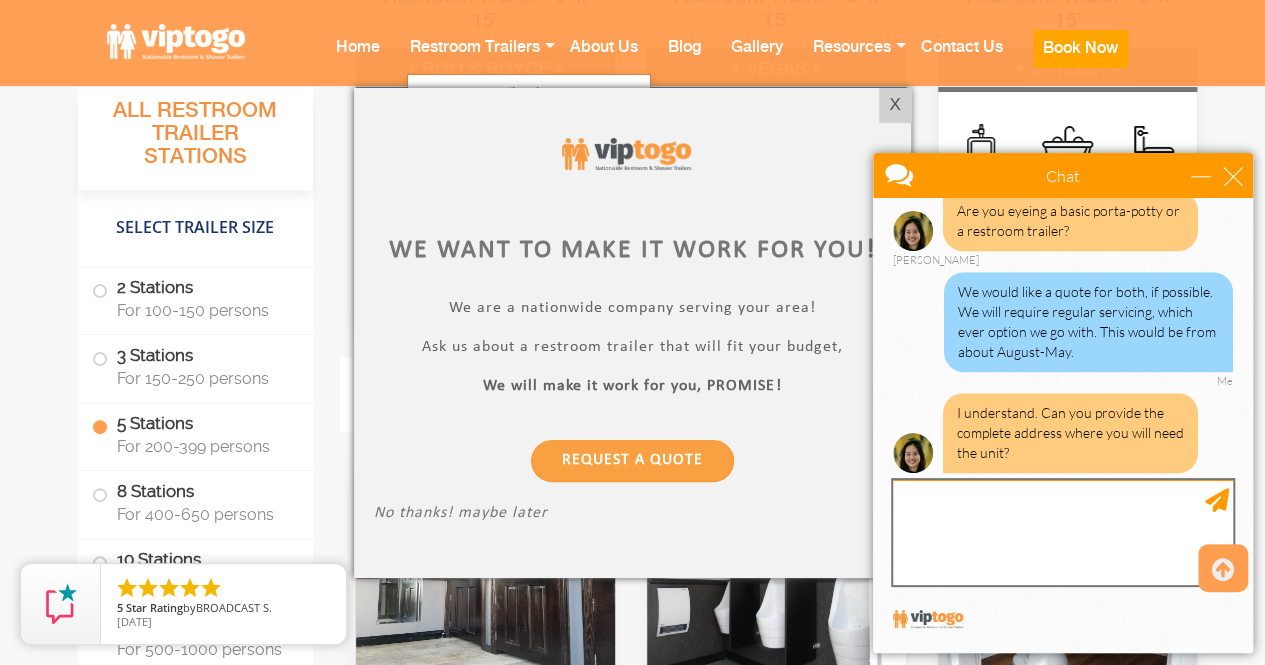 click at bounding box center (1063, 532) 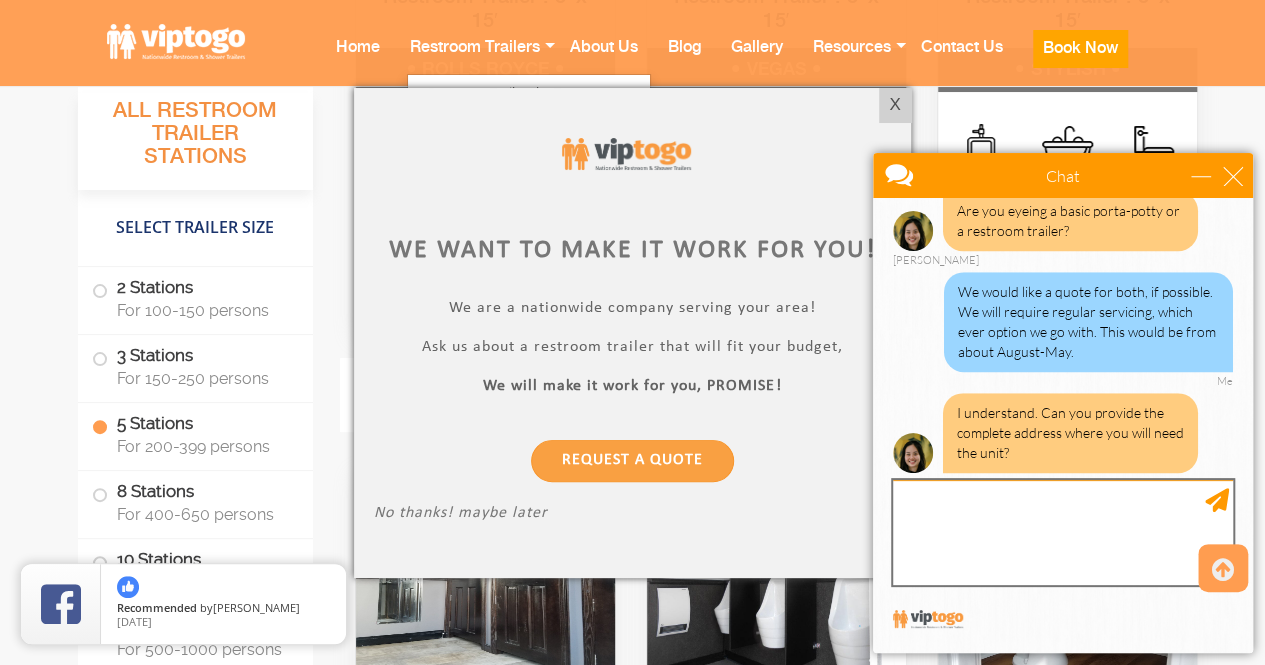paste on "11280 Waterton Rd.
Littleton, CO 80125" 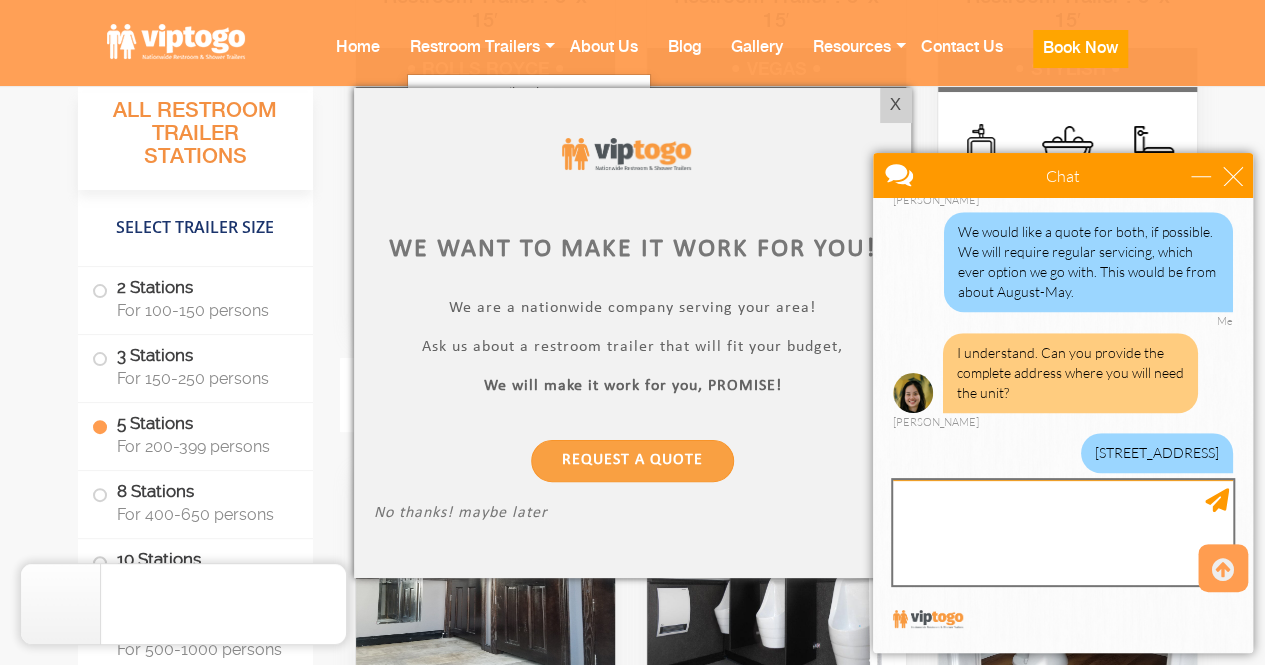 scroll, scrollTop: 783, scrollLeft: 0, axis: vertical 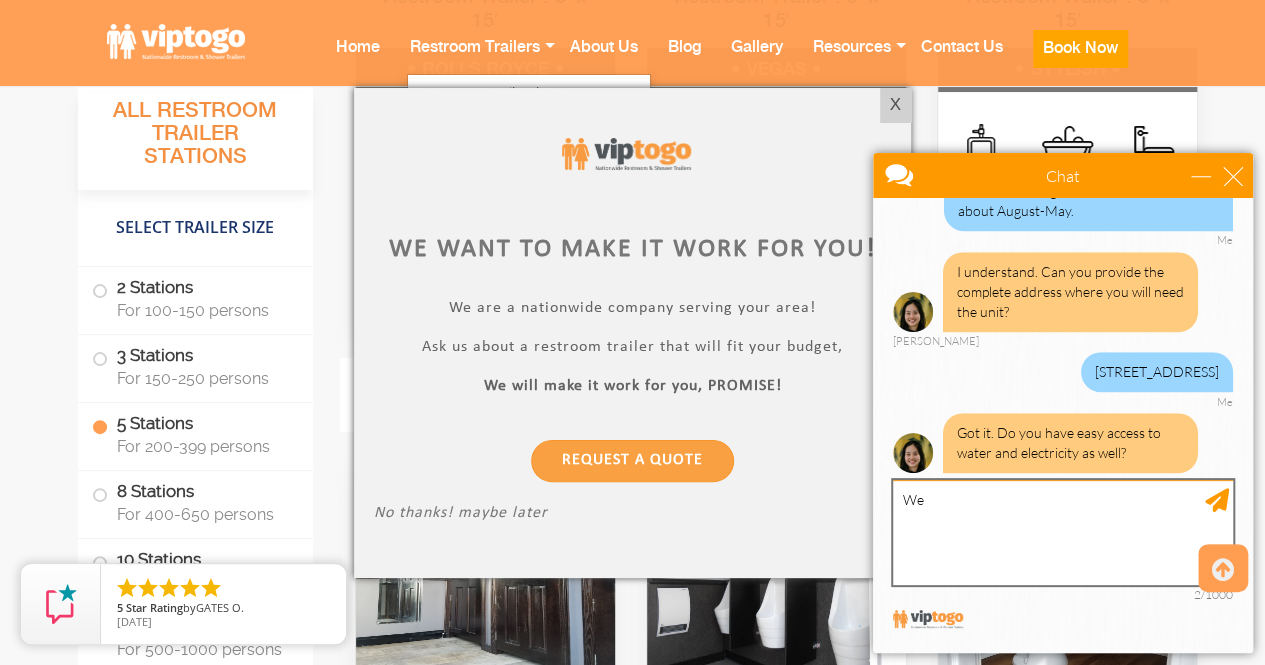 type on "W" 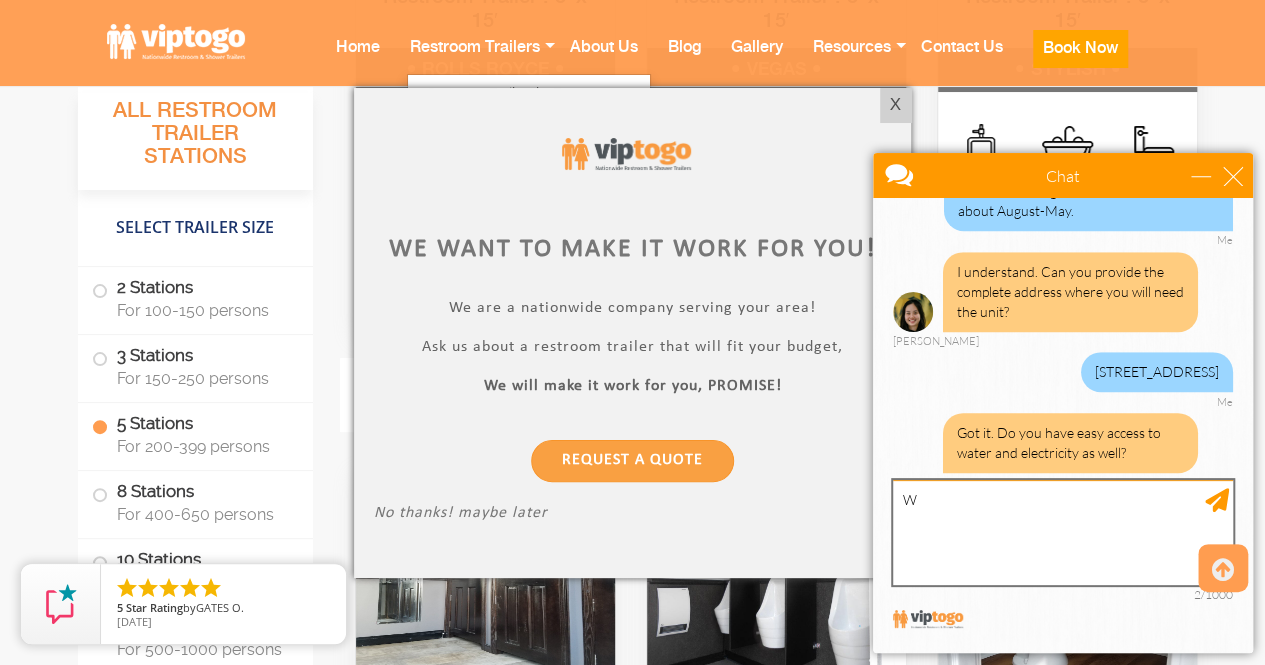 scroll, scrollTop: 868, scrollLeft: 0, axis: vertical 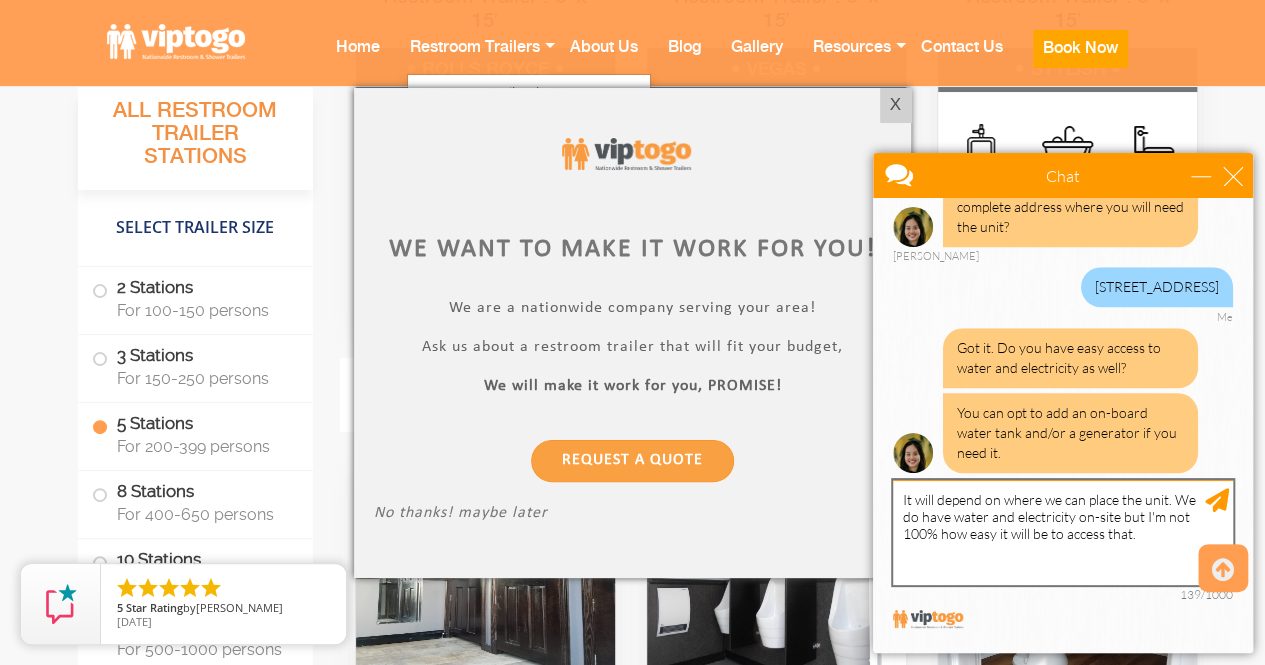 type on "It will depend on where we can place the unit. We do have water and electricity on-site but I'm not 100% how easy it will be to access that." 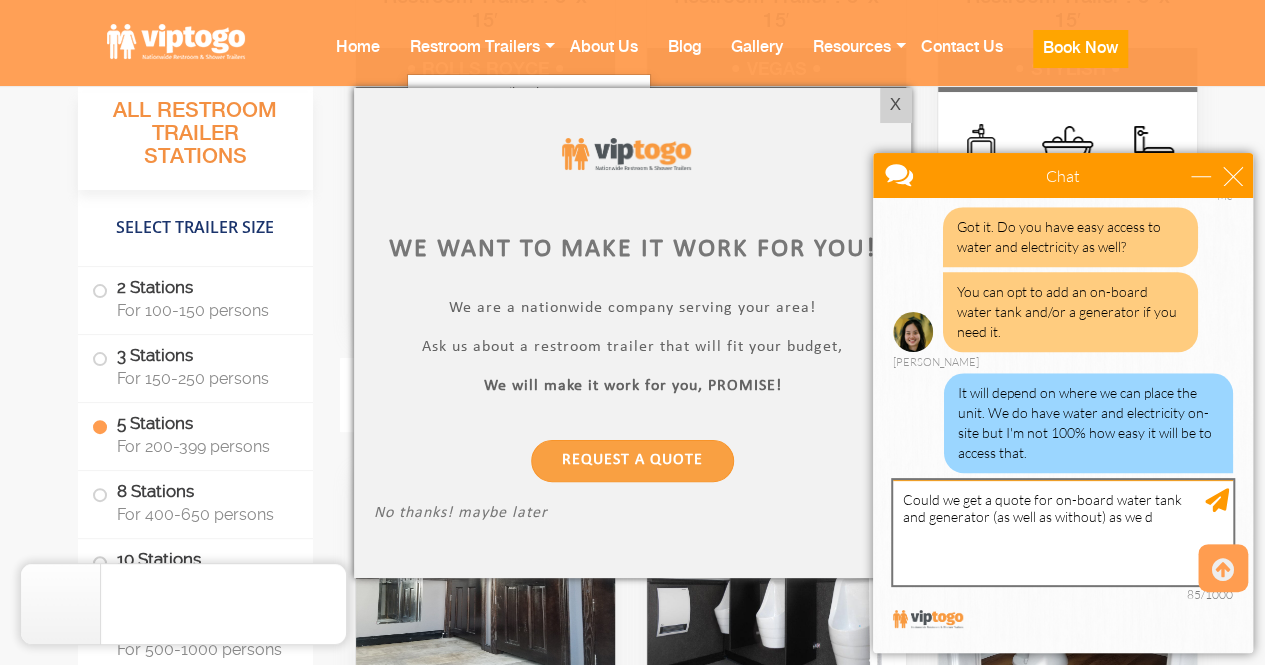 scroll, scrollTop: 1050, scrollLeft: 0, axis: vertical 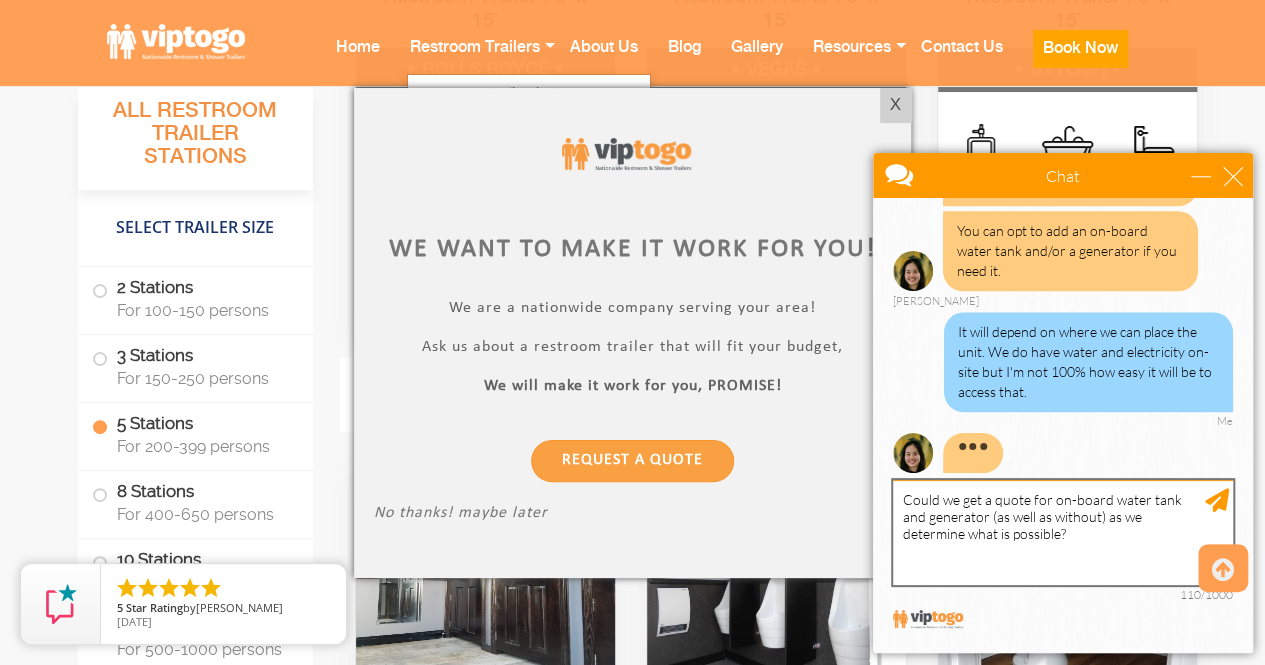 type on "Could we get a quote for on-board water tank and generator (as well as without) as we determine what is possible?" 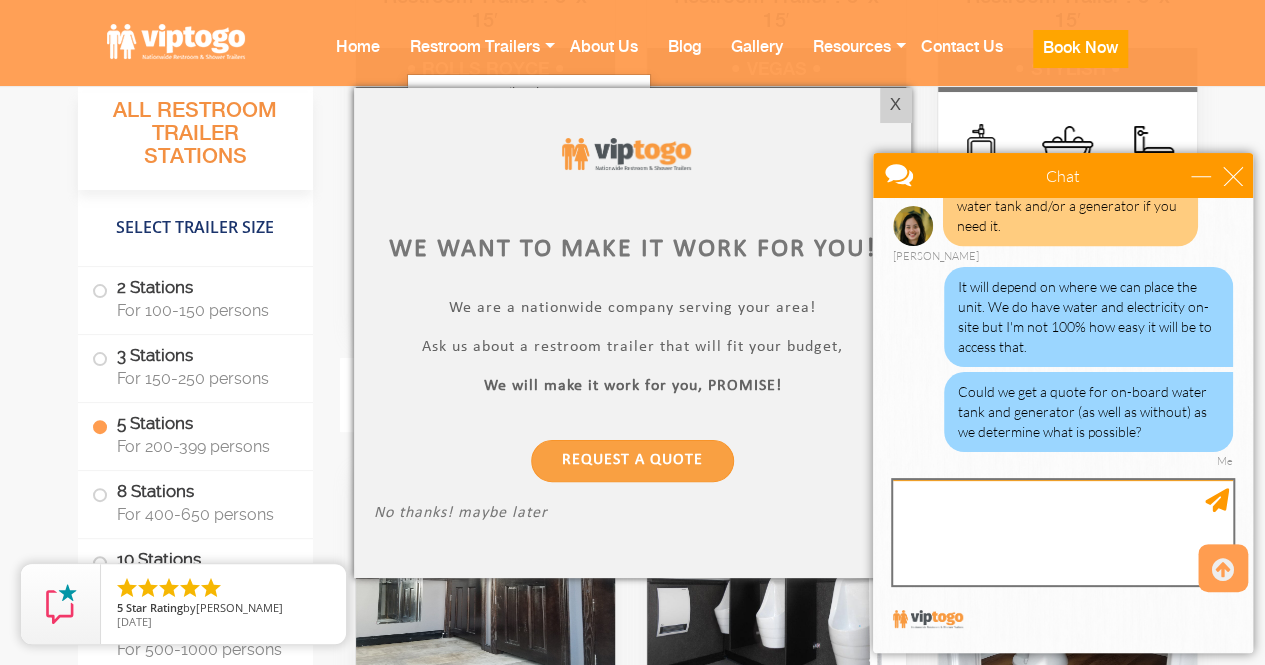 scroll, scrollTop: 1074, scrollLeft: 0, axis: vertical 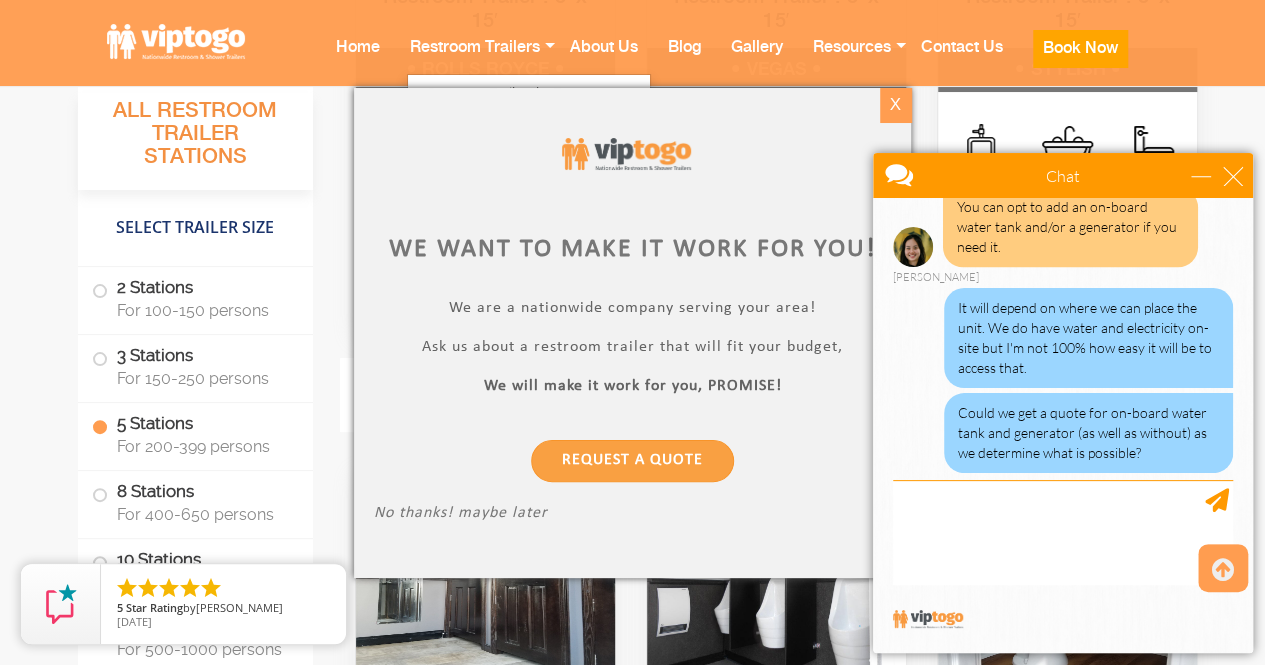 click on "X" at bounding box center (895, 105) 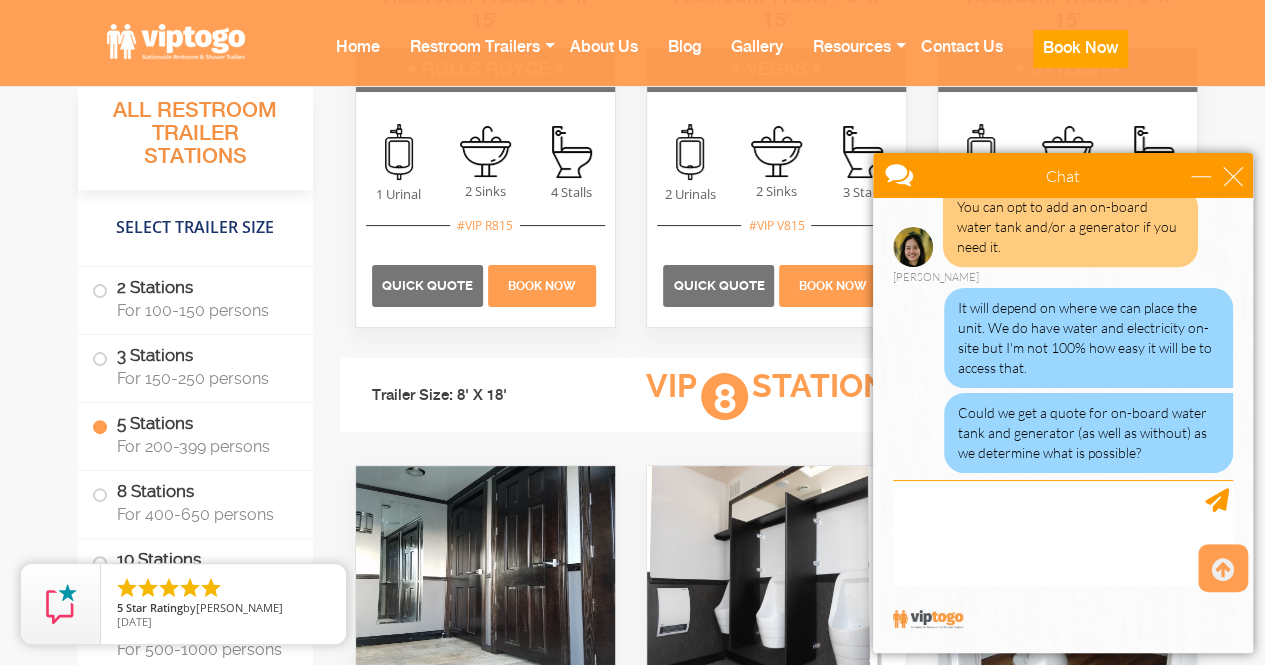 scroll, scrollTop: 1195, scrollLeft: 0, axis: vertical 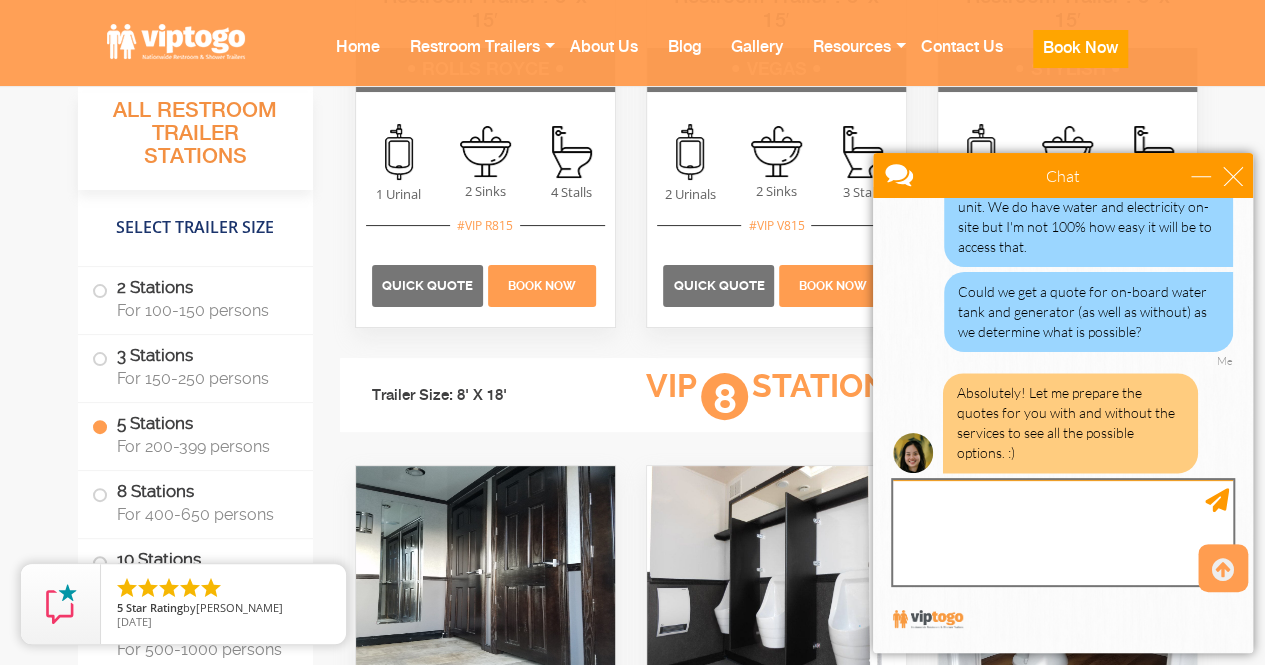 click at bounding box center [1063, 532] 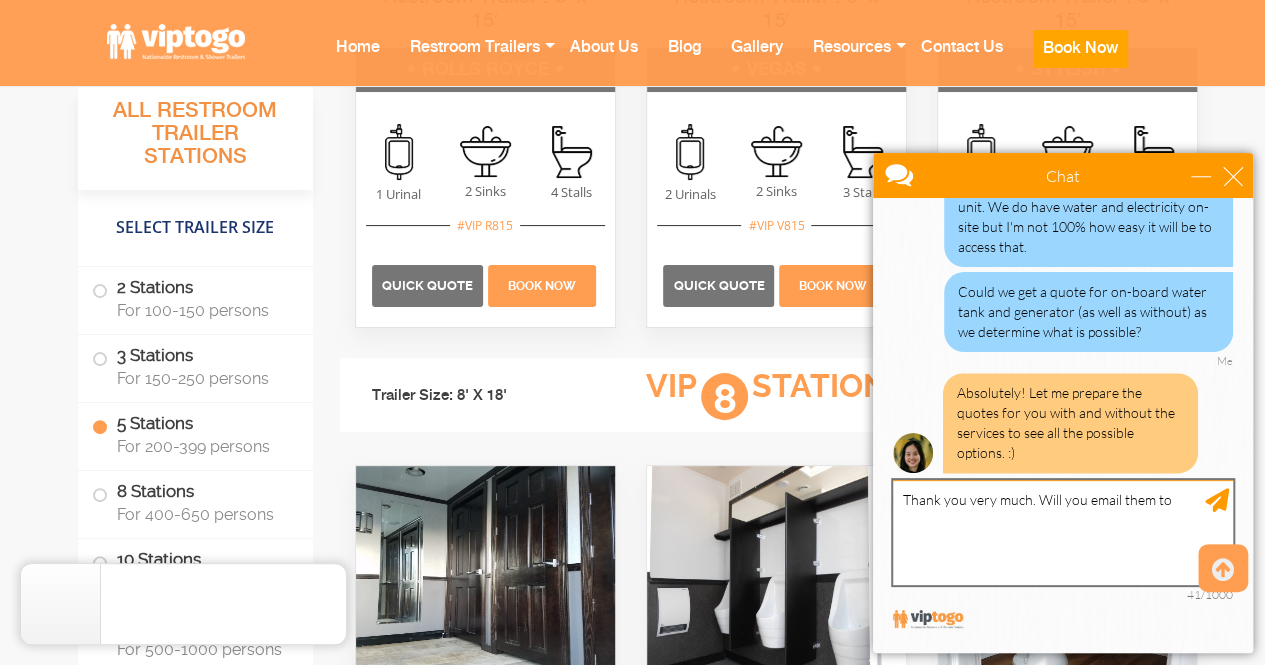scroll, scrollTop: 1280, scrollLeft: 0, axis: vertical 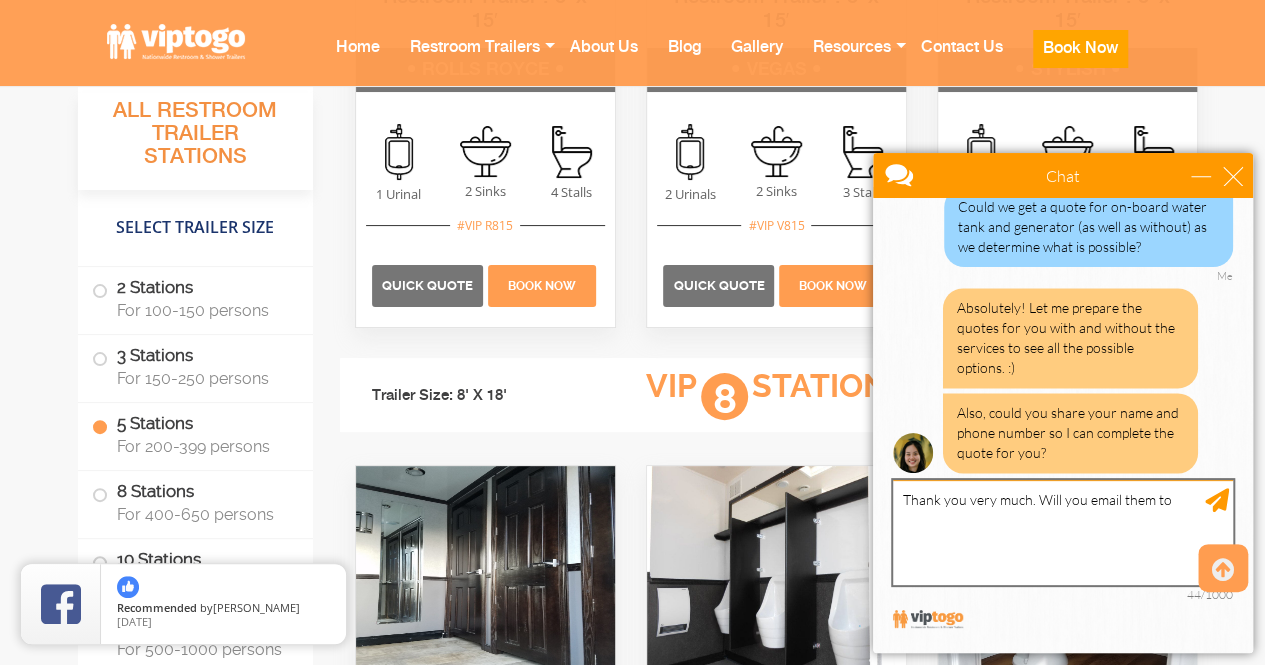 drag, startPoint x: 1038, startPoint y: 509, endPoint x: 1183, endPoint y: 520, distance: 145.41664 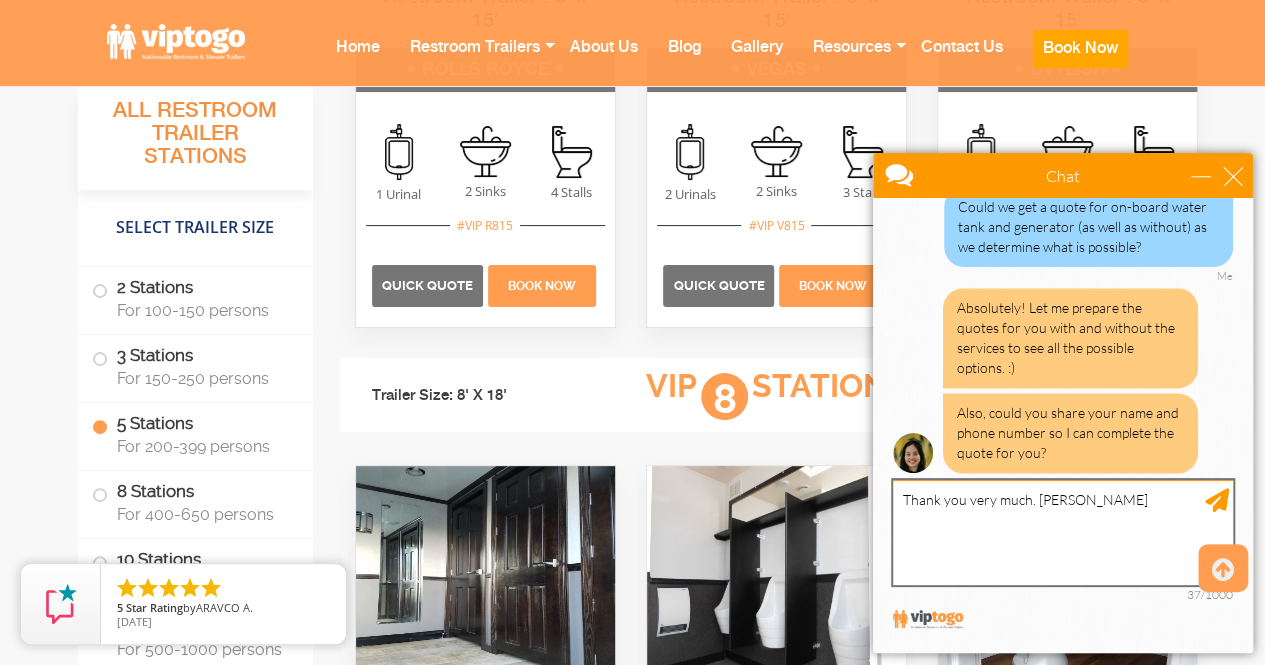 paste on "(720) 928-0690" 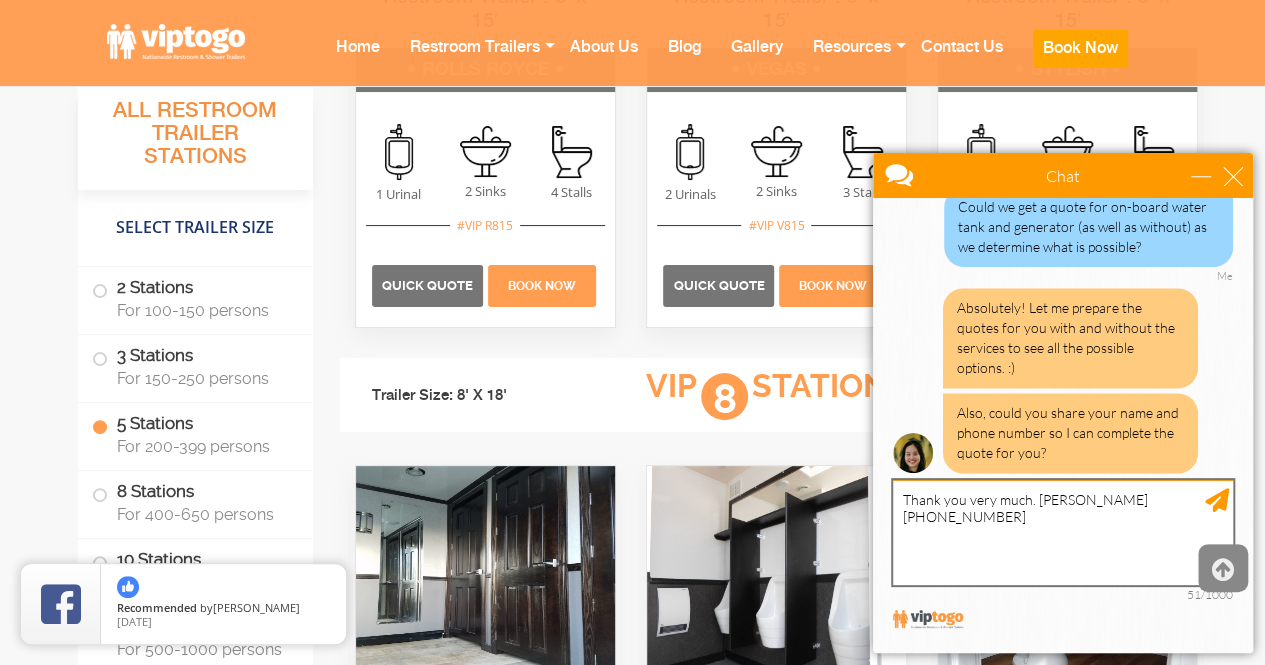 type on "Thank you very much. Caroline Pettit (720) 928-0690" 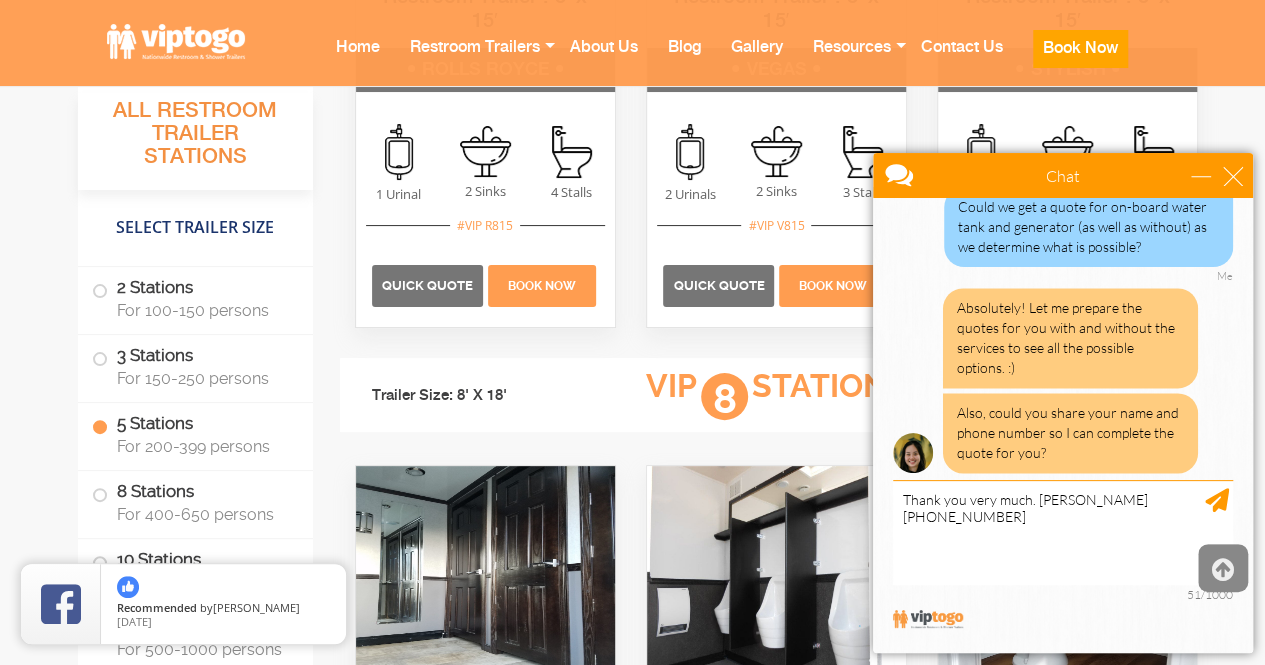 click at bounding box center [1223, 570] 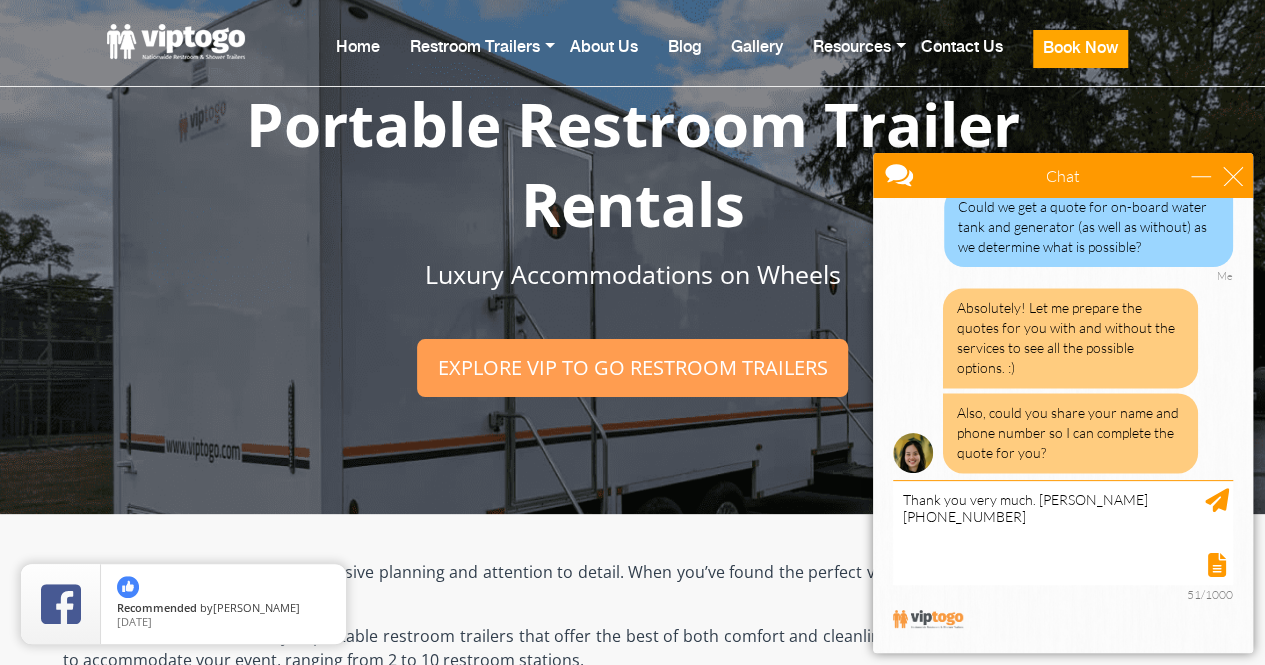 scroll, scrollTop: 0, scrollLeft: 0, axis: both 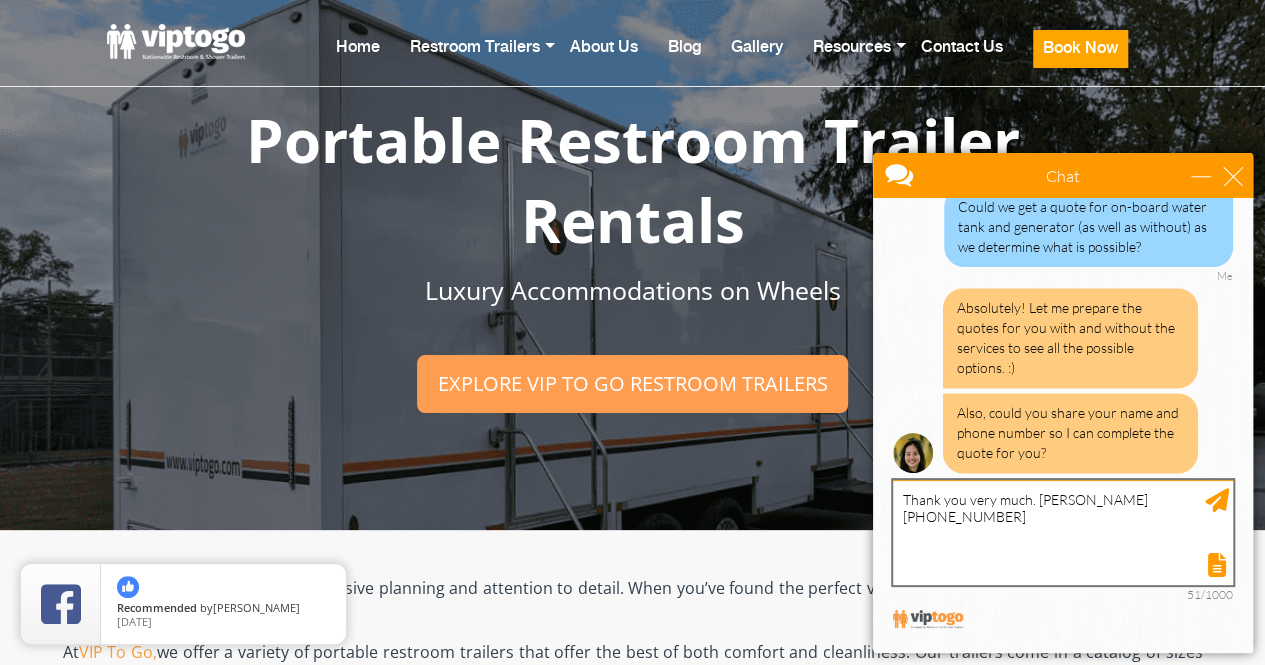 click on "Thank you very much. Caroline Pettit (720) 928-0690" at bounding box center (1063, 532) 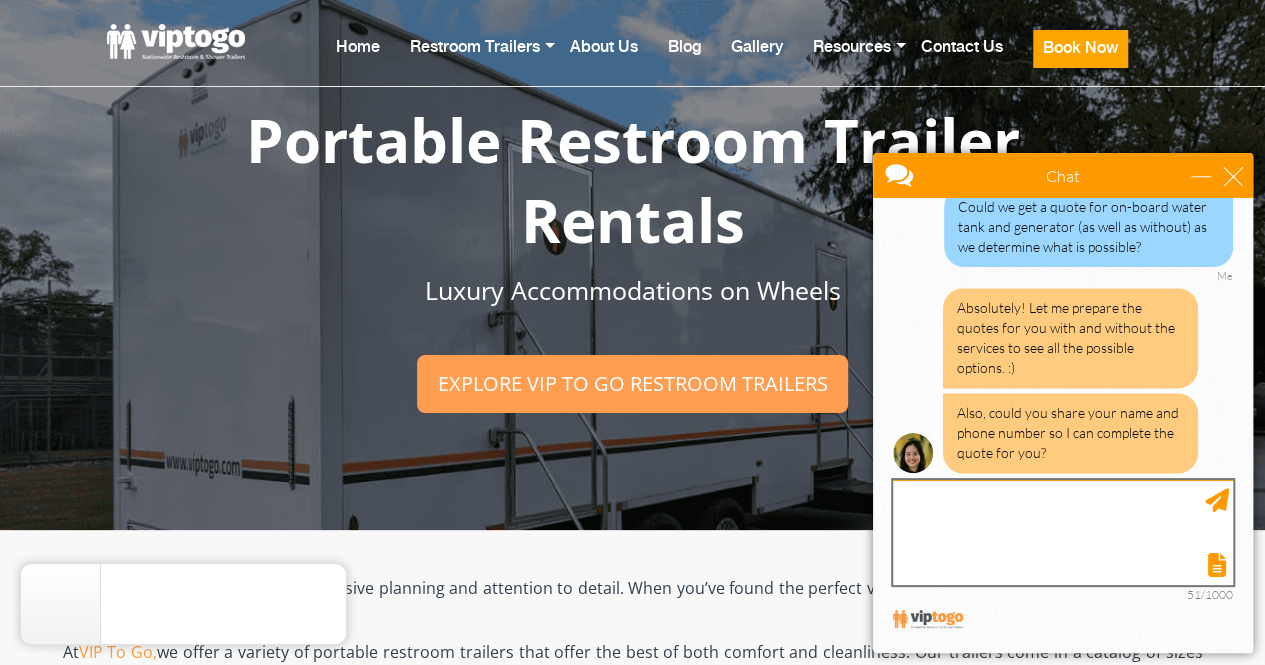 scroll, scrollTop: 1361, scrollLeft: 0, axis: vertical 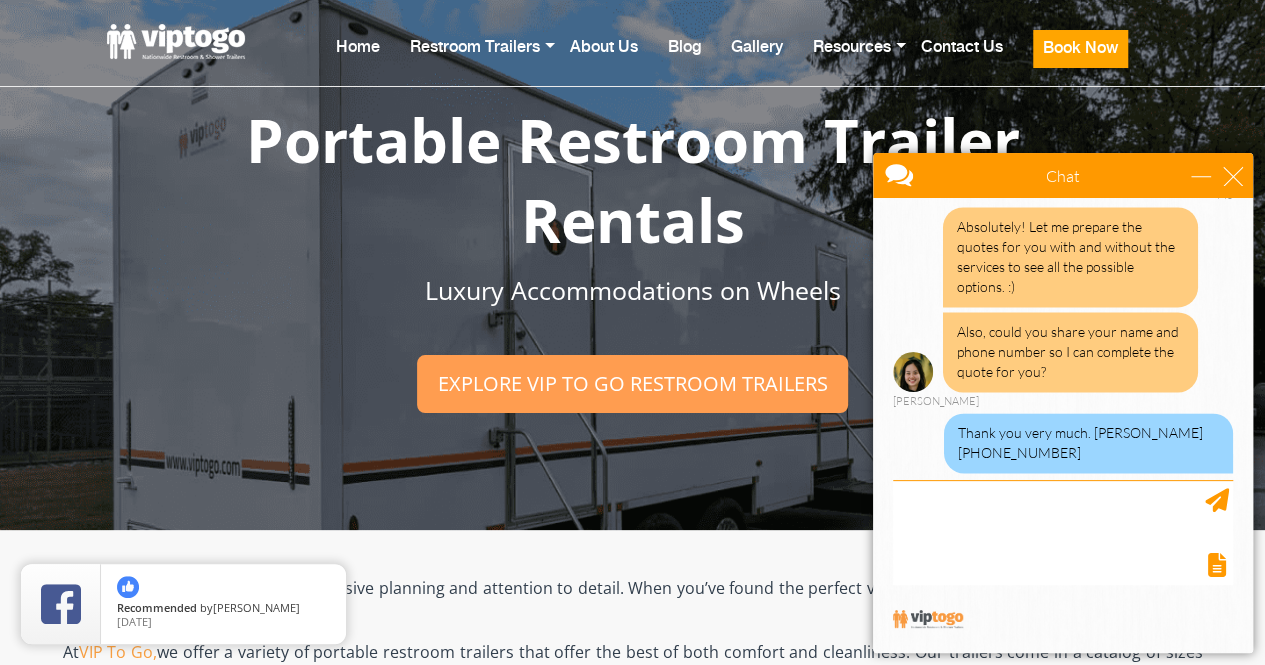 click on "Absolutely! Let me prepare the quotes for you with and without the services to see all the possible options. :)" at bounding box center [1070, 257] 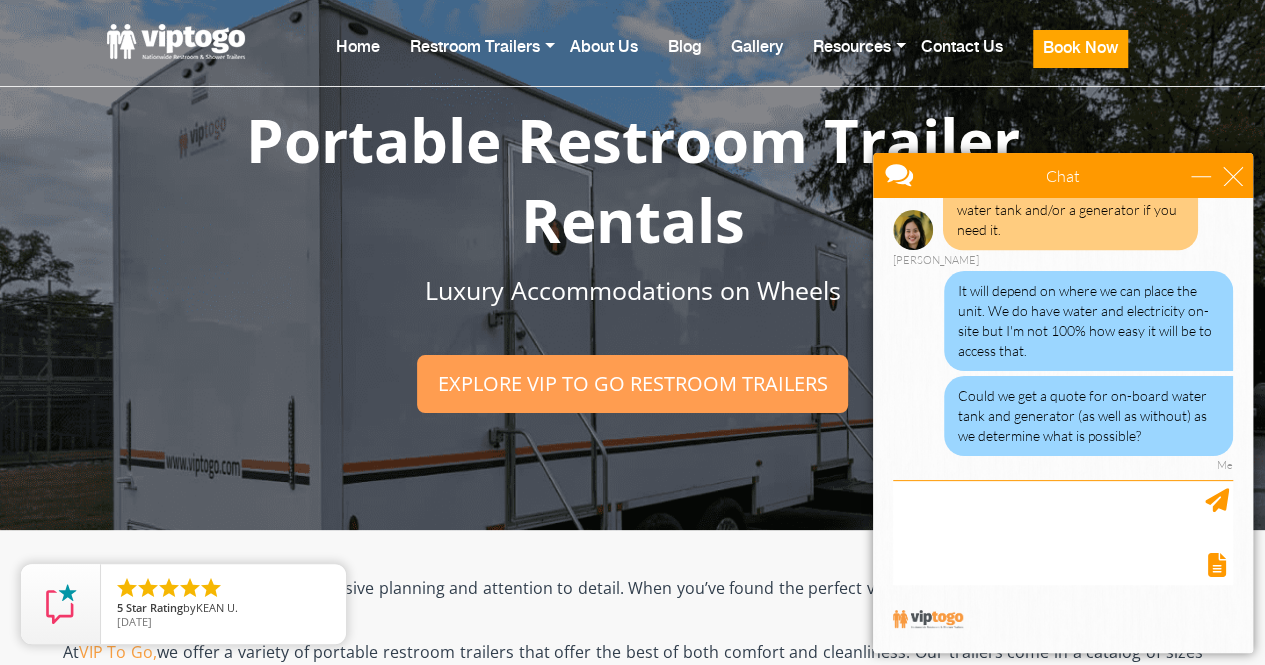 scroll, scrollTop: 1361, scrollLeft: 0, axis: vertical 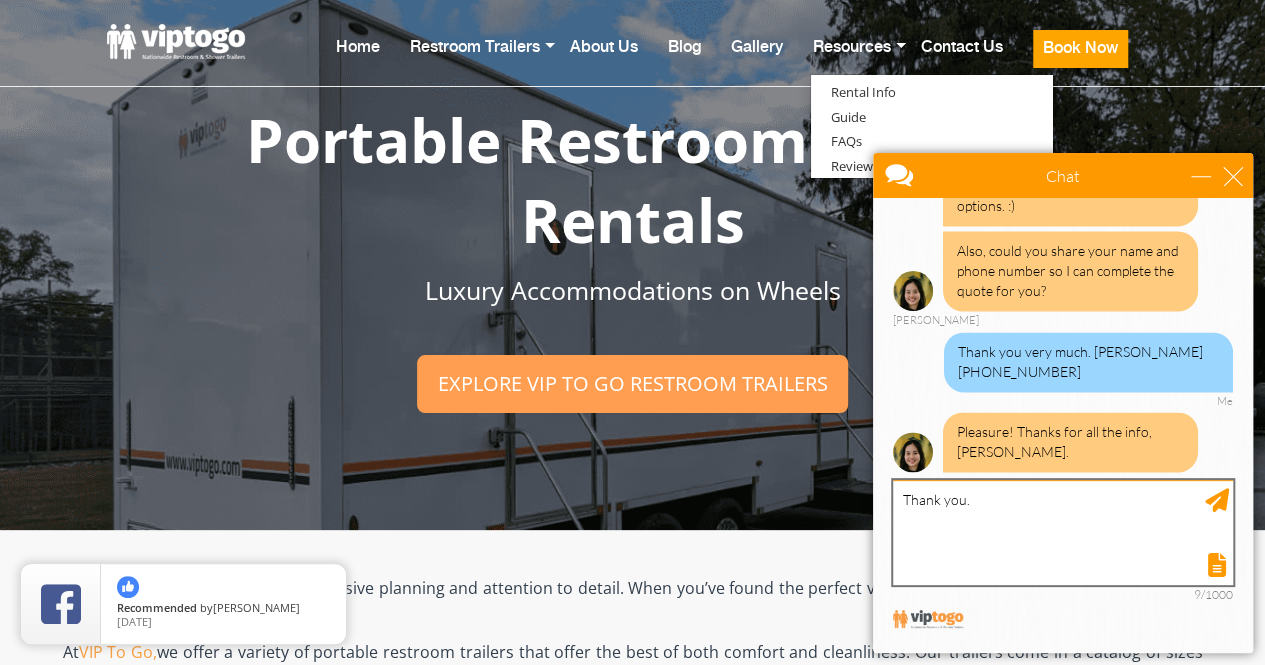 type on "Thank you." 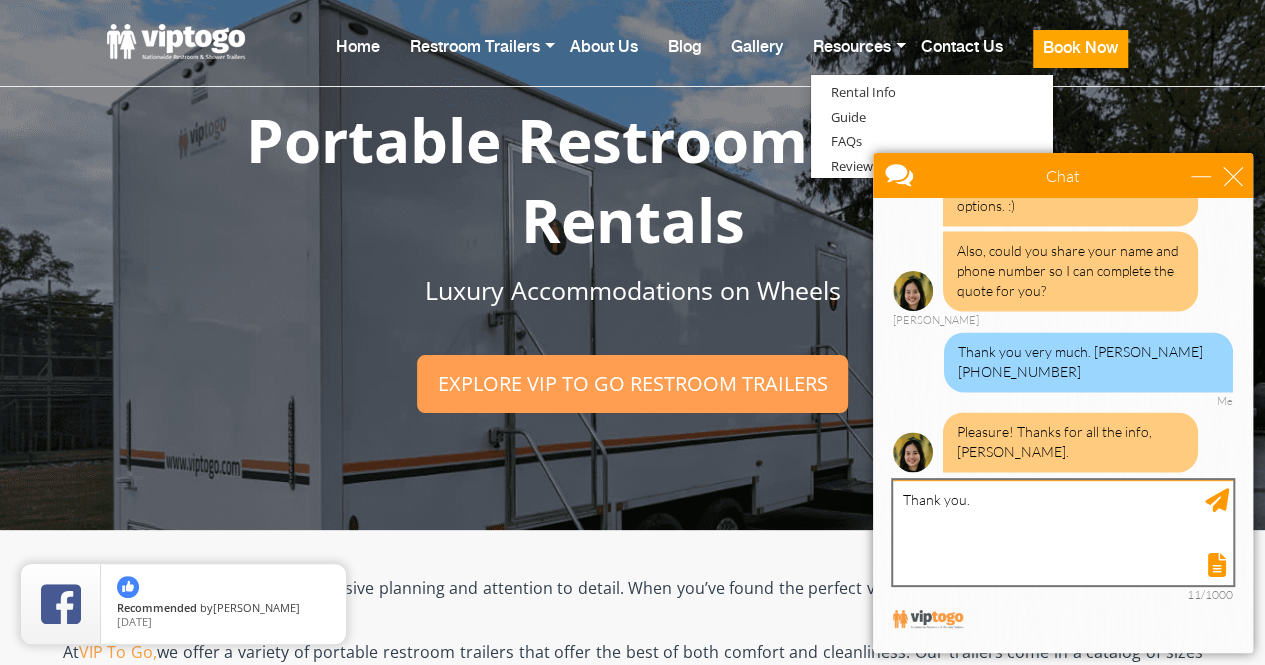 type 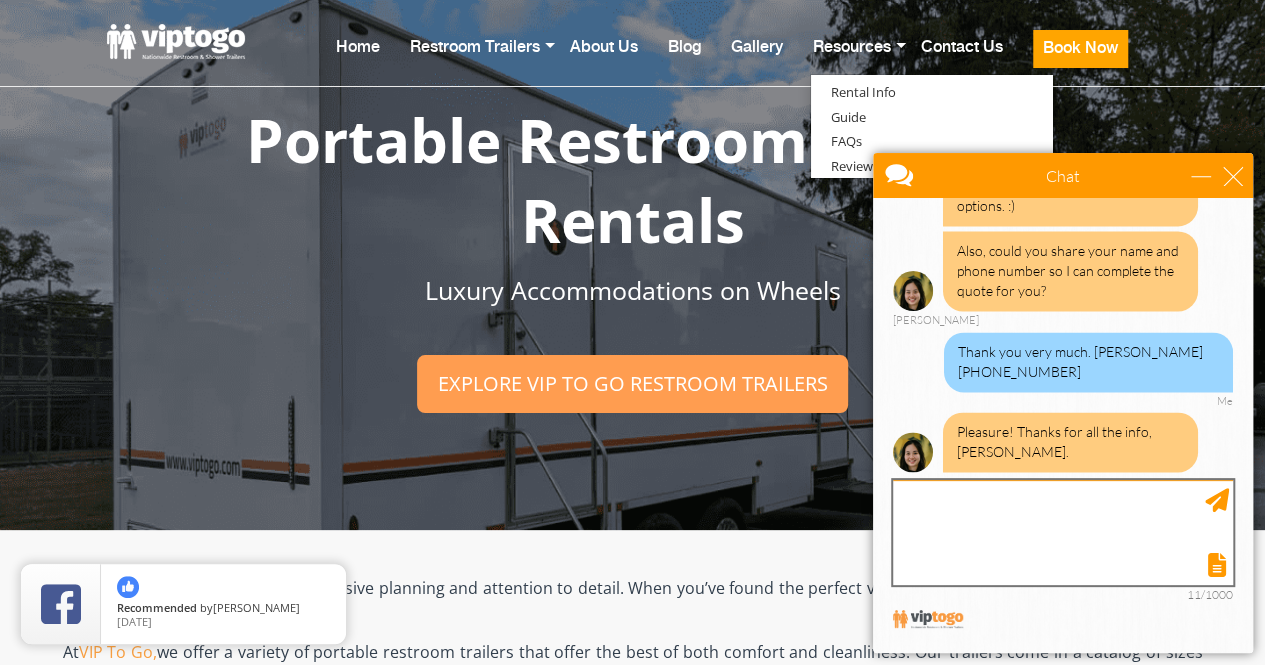 scroll, scrollTop: 1502, scrollLeft: 0, axis: vertical 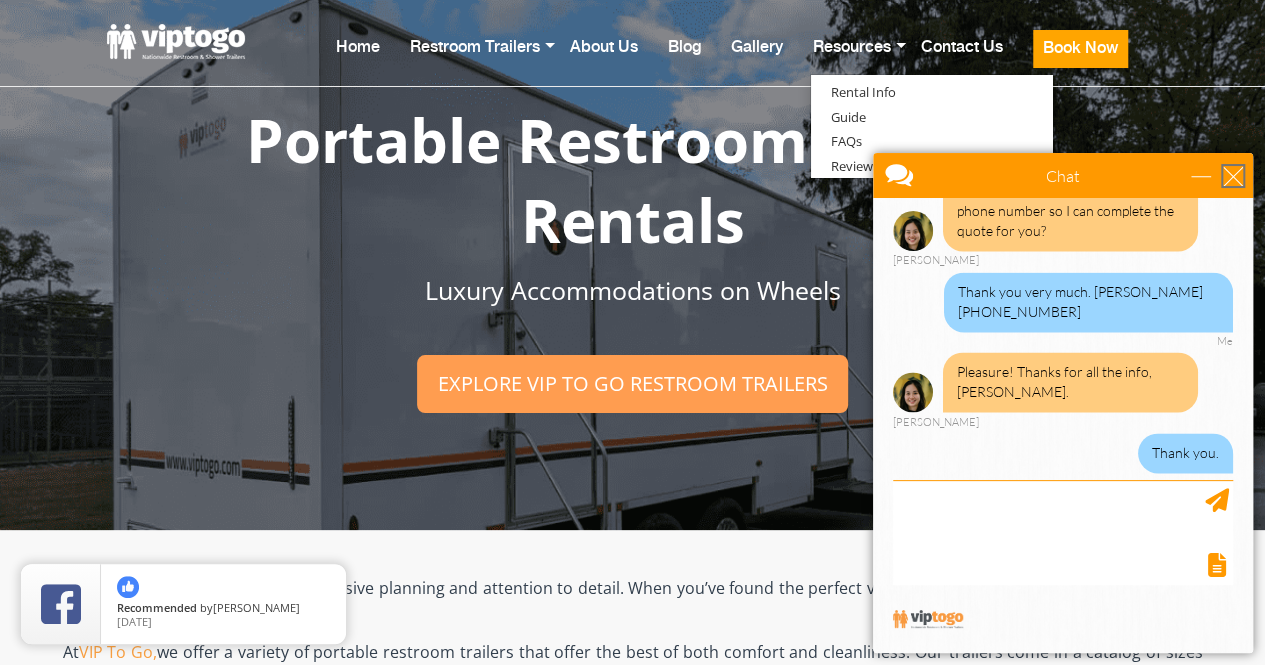 click at bounding box center (1233, 176) 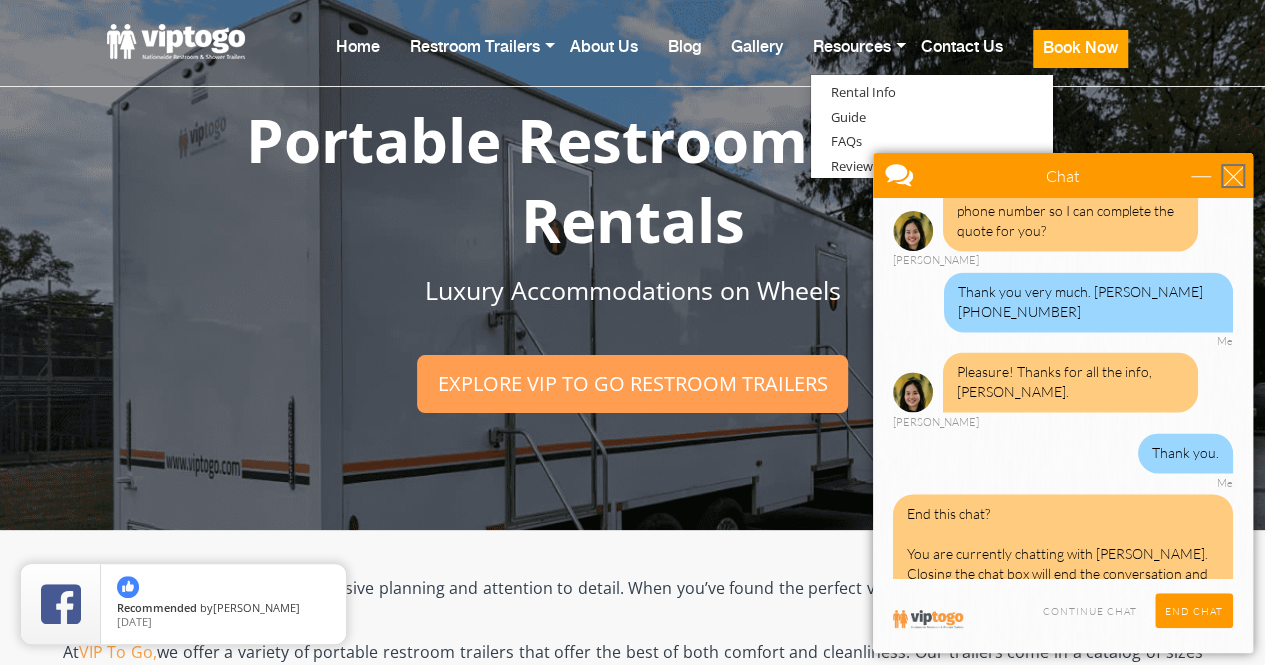 scroll, scrollTop: 1533, scrollLeft: 0, axis: vertical 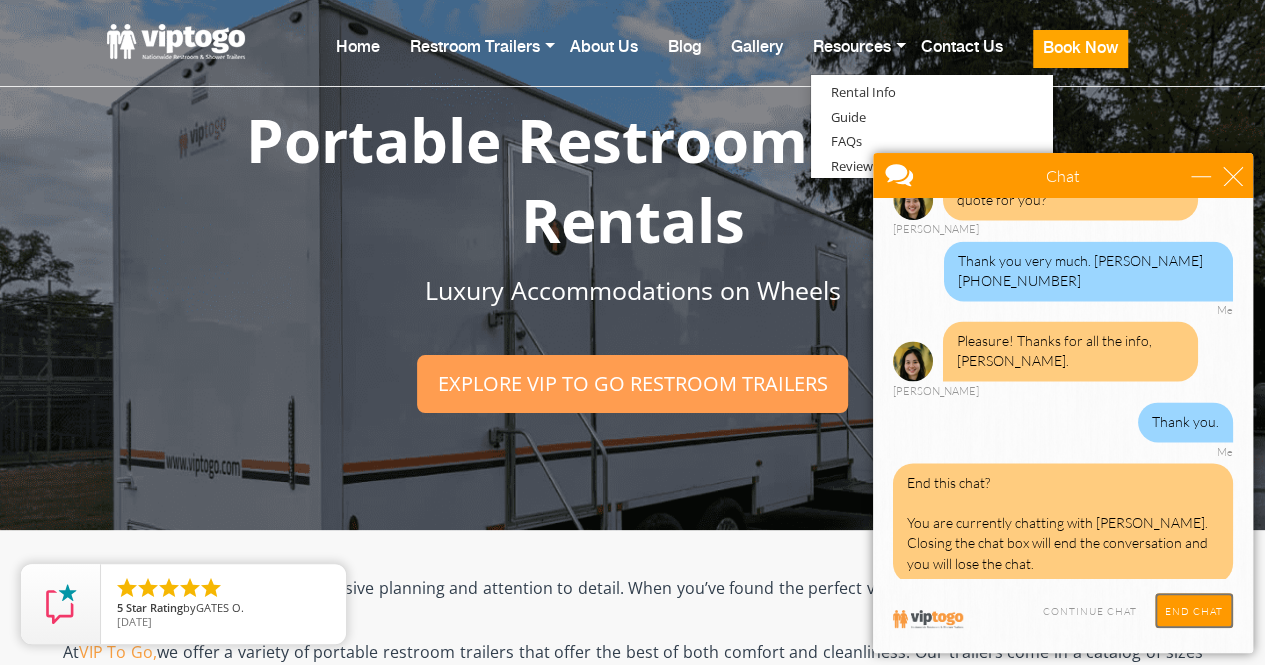 click on "End Chat" at bounding box center (1194, 610) 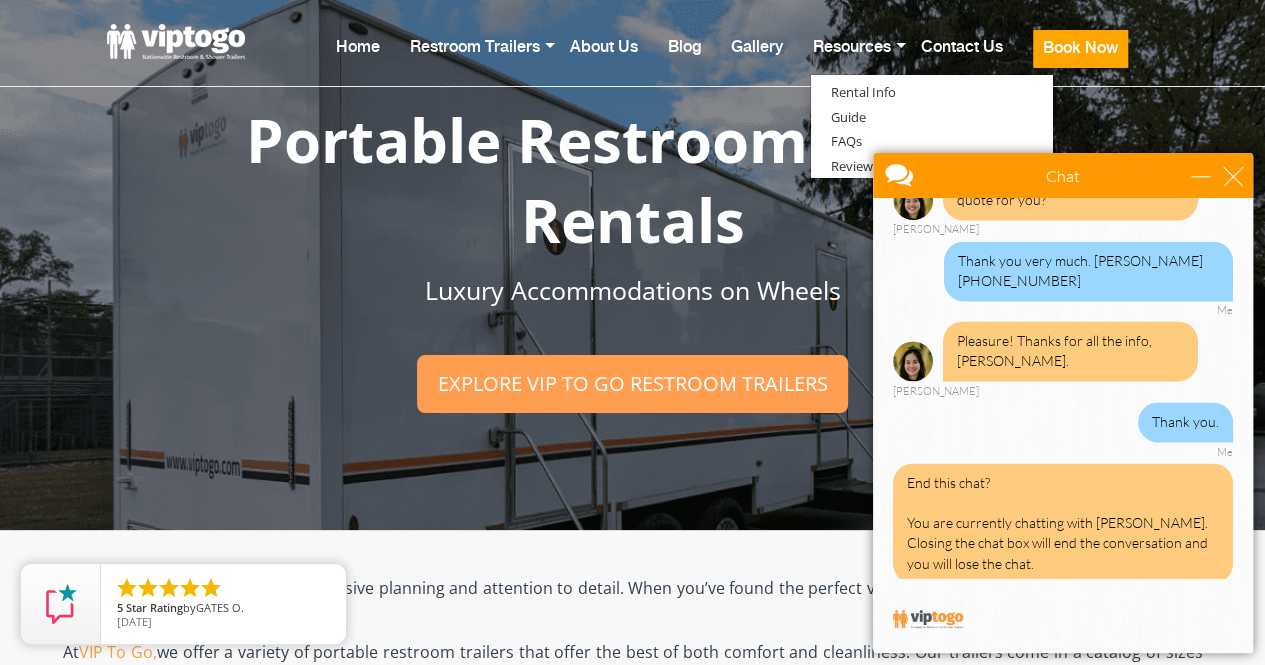 scroll, scrollTop: 1828, scrollLeft: 0, axis: vertical 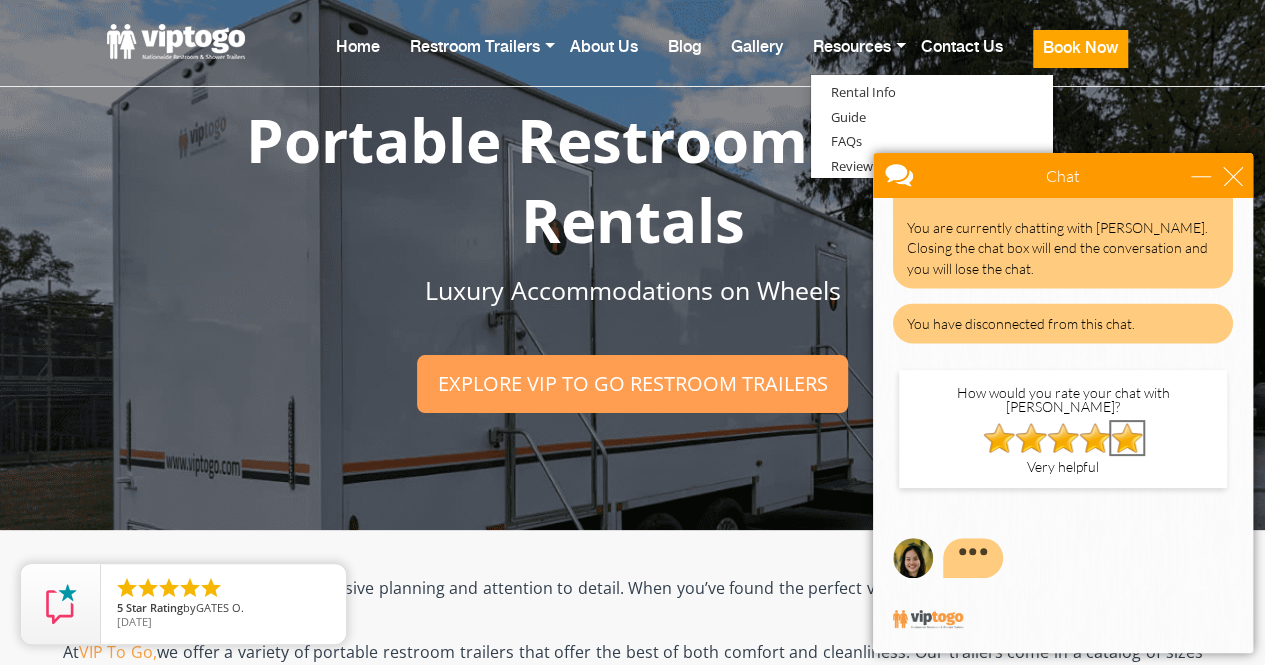click at bounding box center (1127, 438) 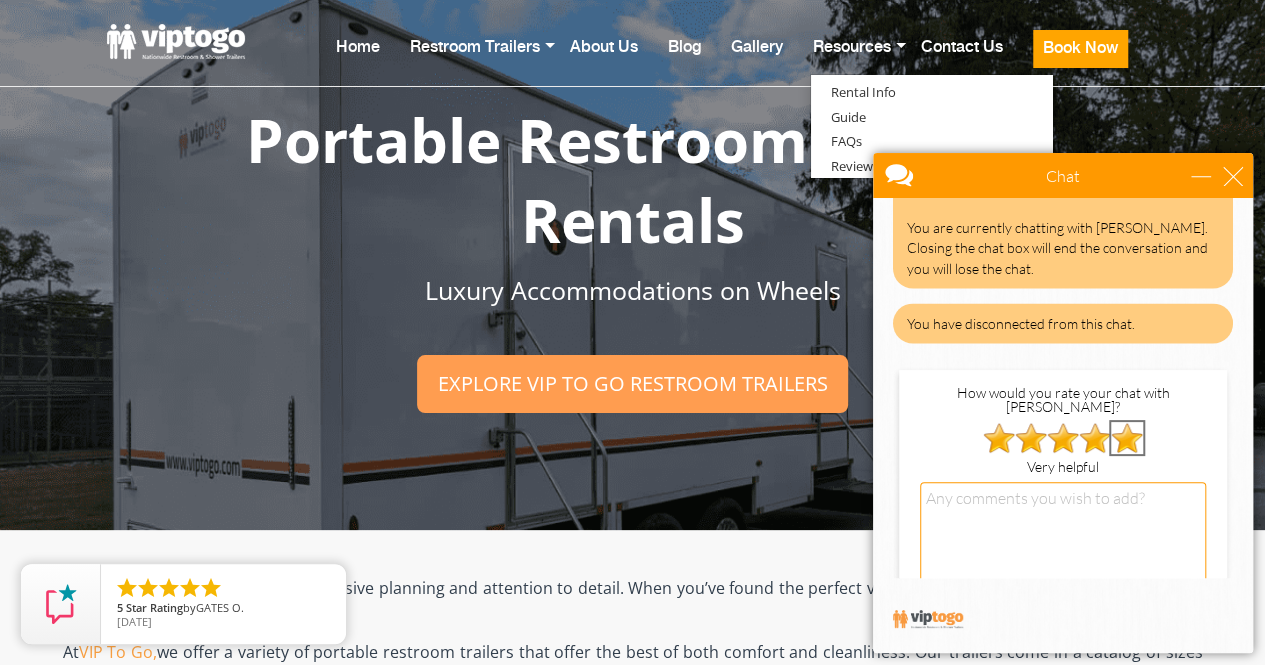 scroll, scrollTop: 1984, scrollLeft: 0, axis: vertical 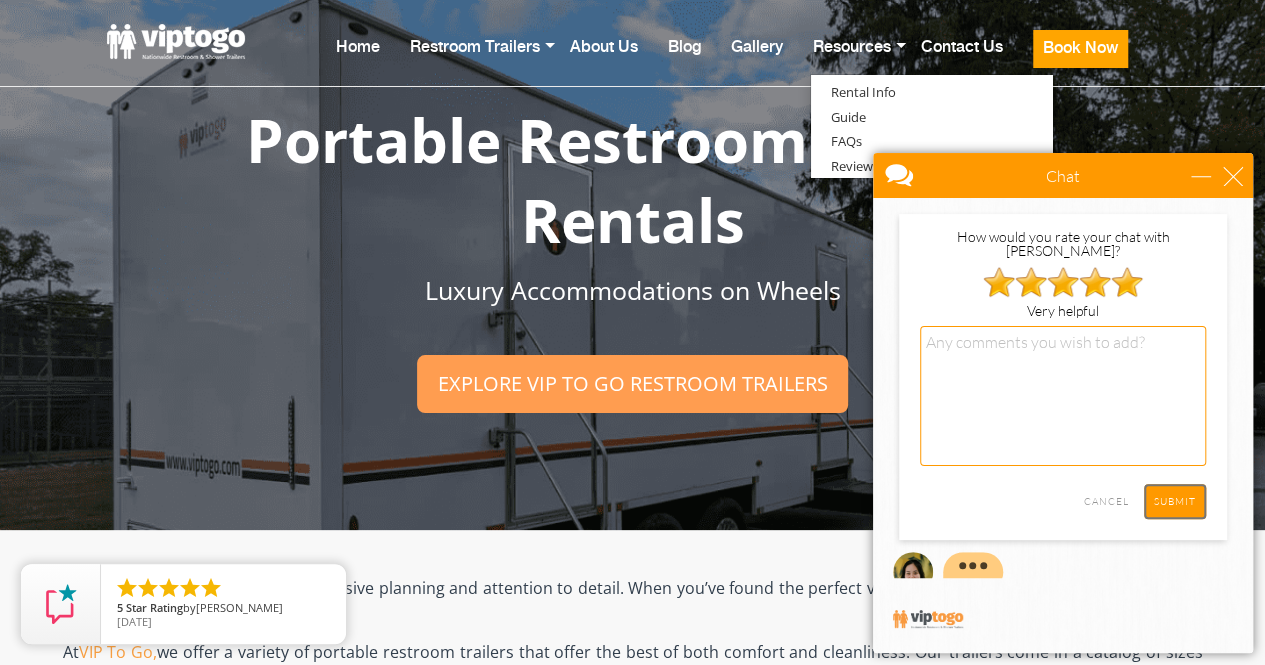 click on "SUBMIT" at bounding box center [1175, 501] 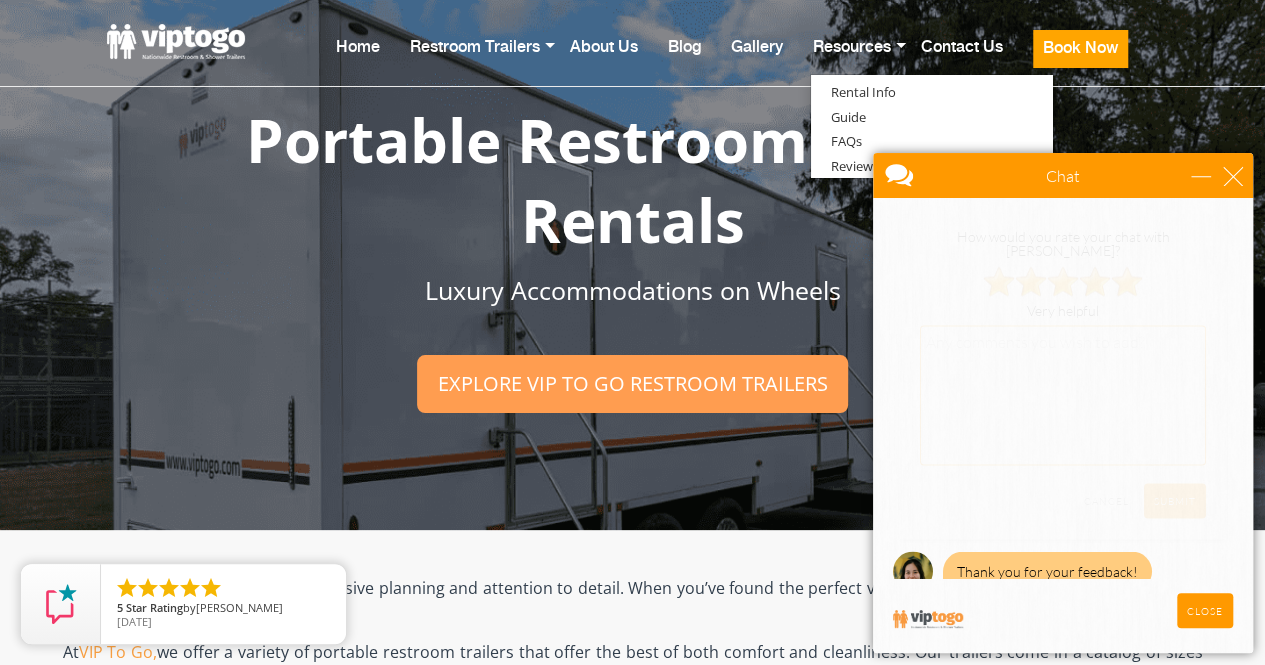 scroll, scrollTop: 1594, scrollLeft: 0, axis: vertical 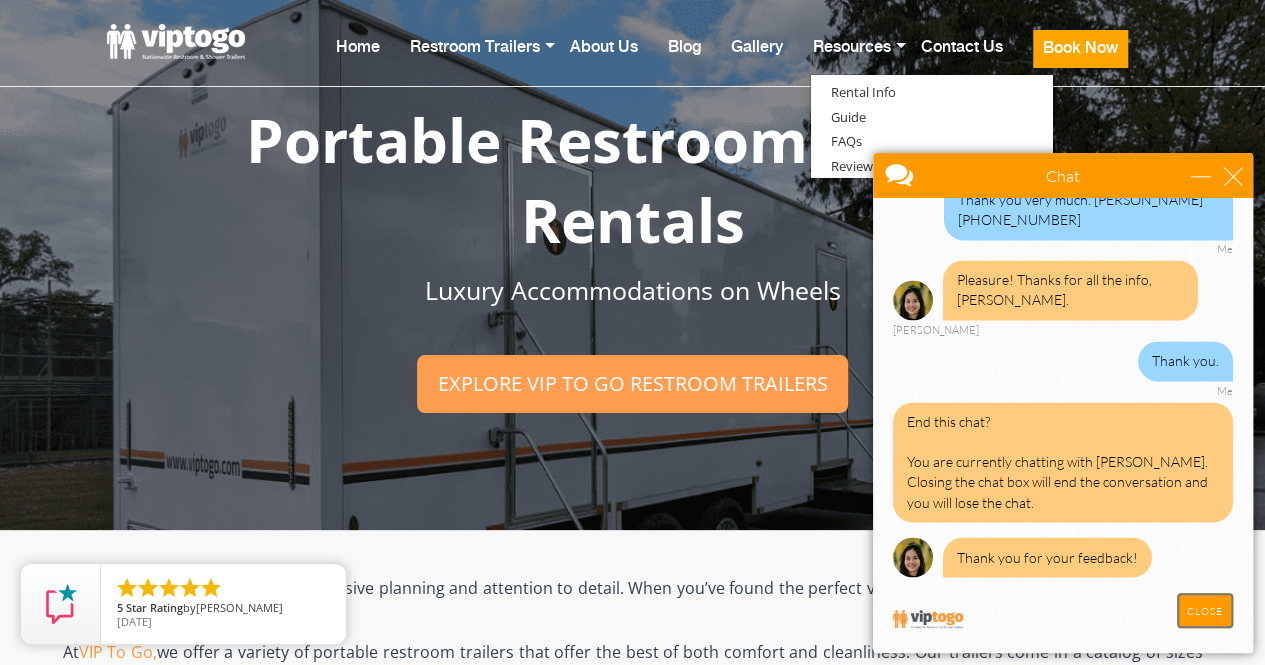 click on "CLOSE" at bounding box center (1205, 610) 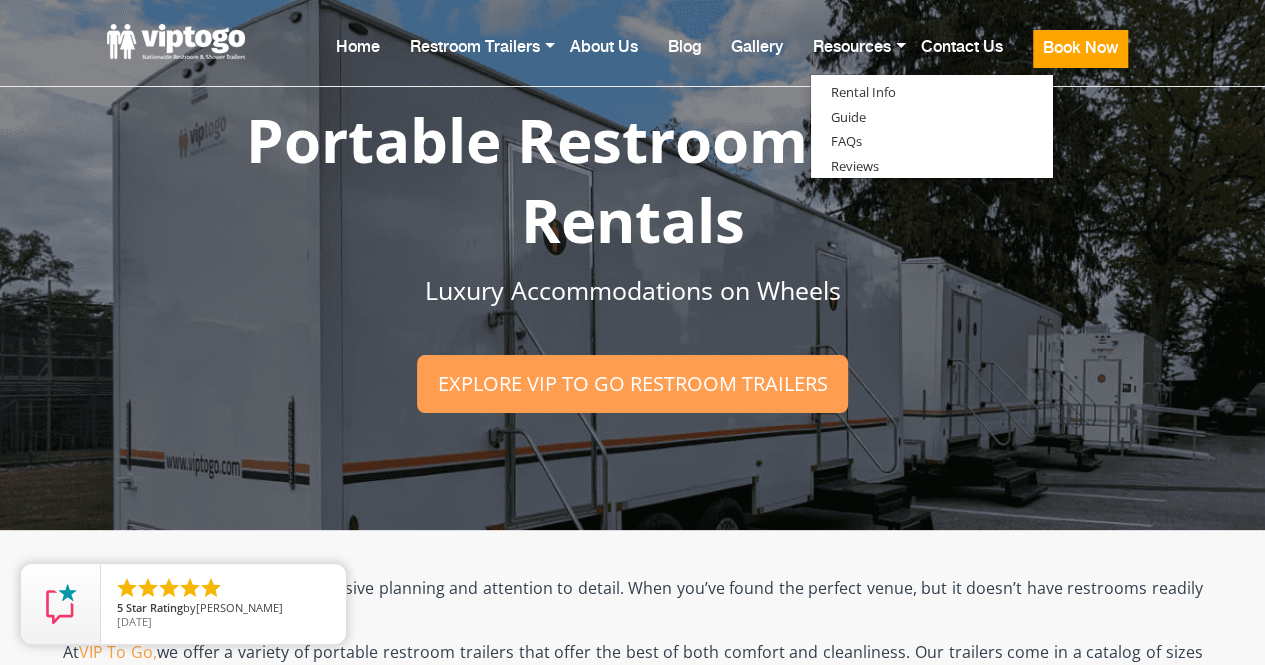 scroll, scrollTop: 0, scrollLeft: 0, axis: both 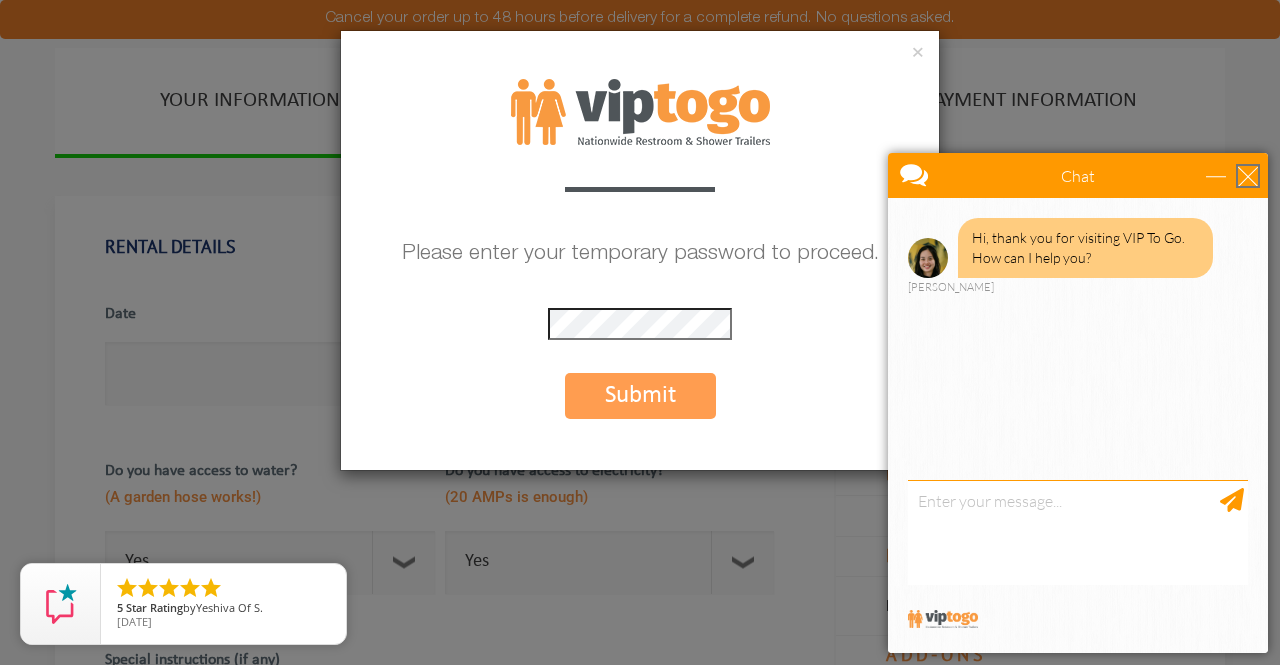 click at bounding box center [1248, 176] 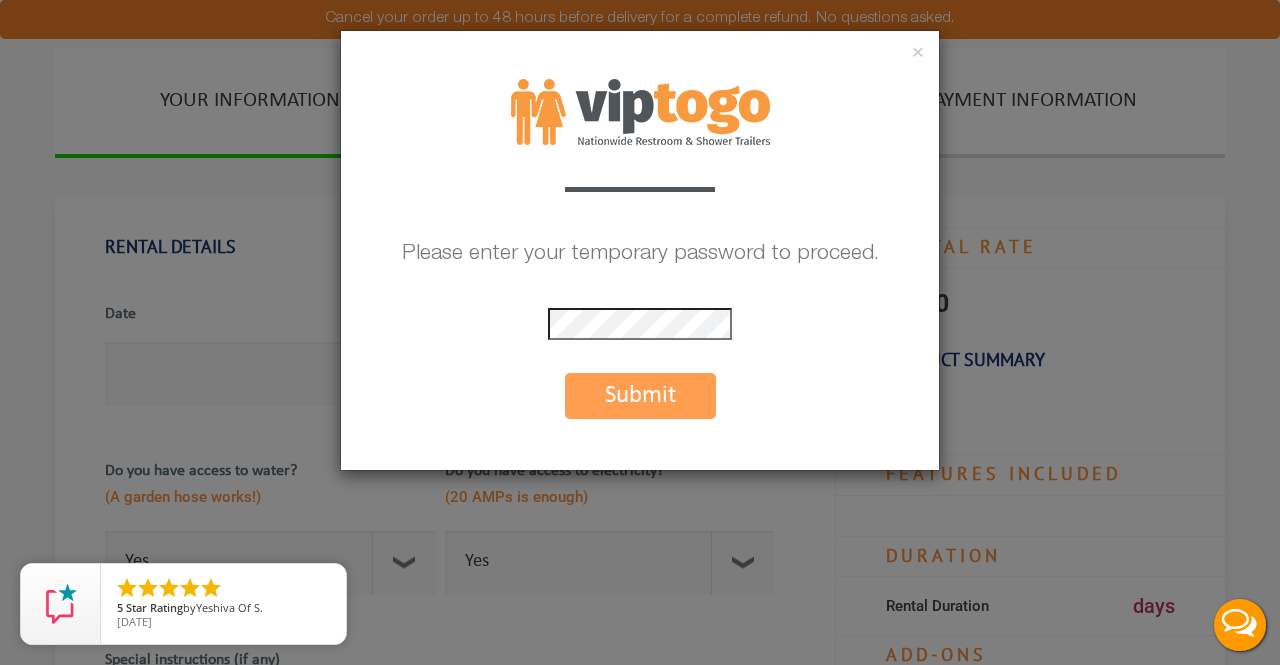 scroll, scrollTop: 0, scrollLeft: 0, axis: both 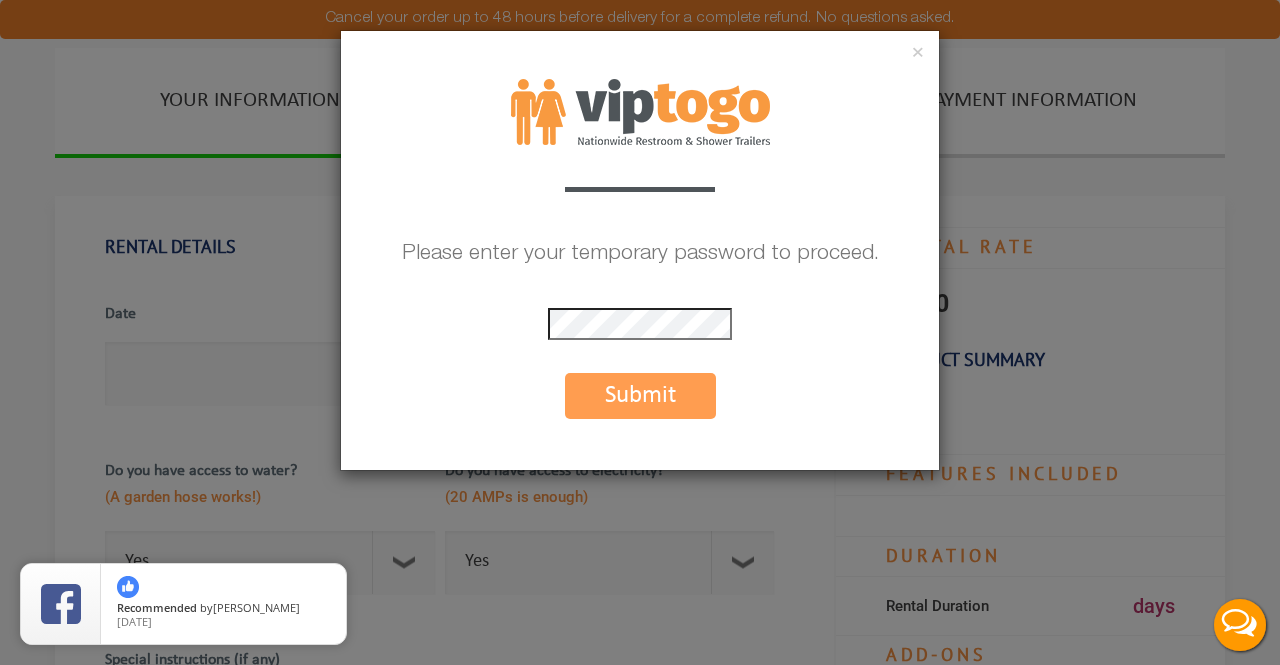 click on "Submit" at bounding box center [640, 396] 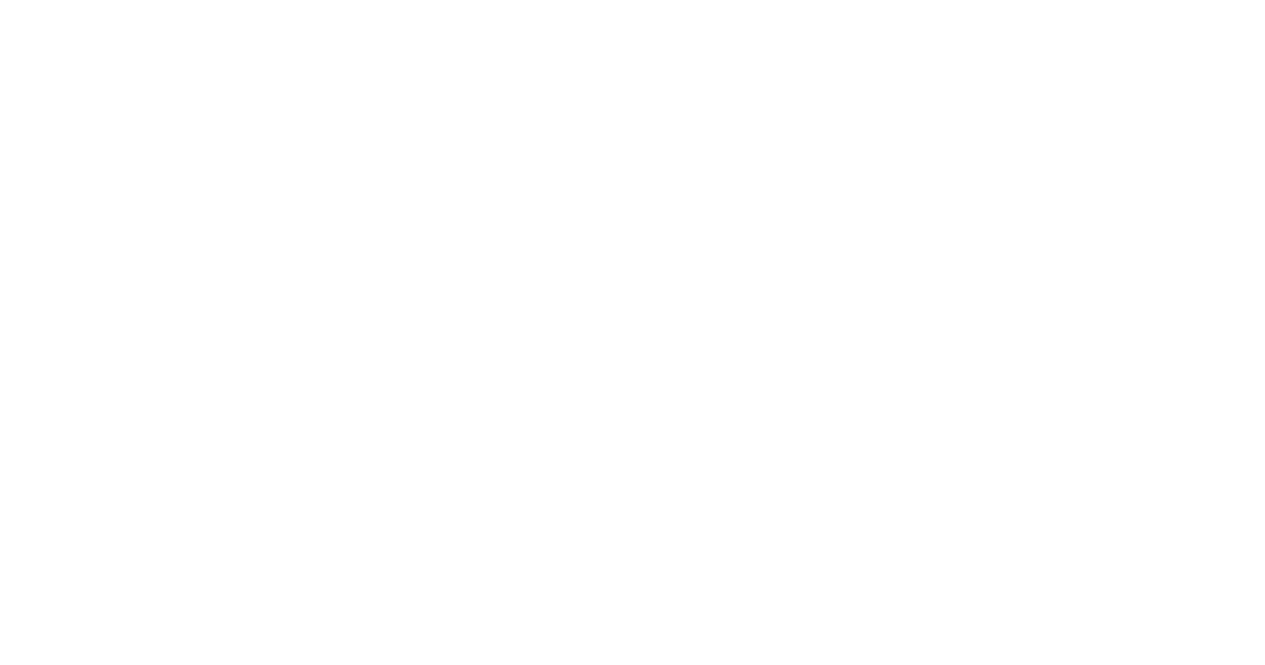 scroll, scrollTop: 0, scrollLeft: 0, axis: both 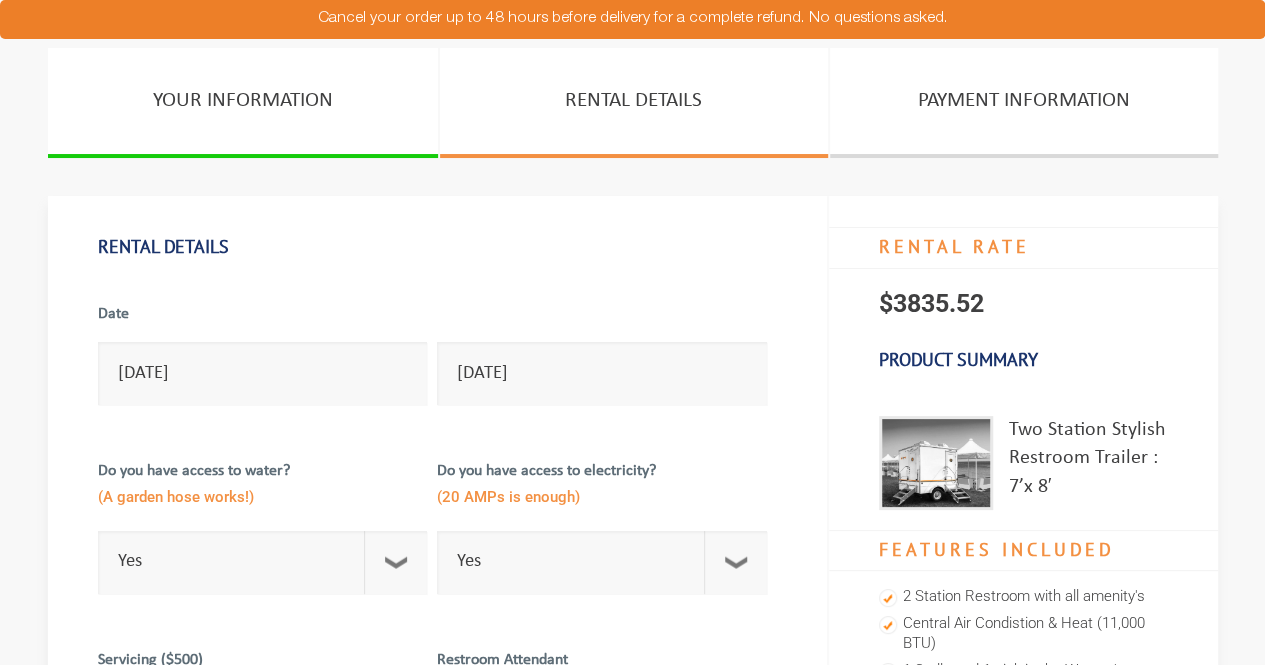 select on "No" 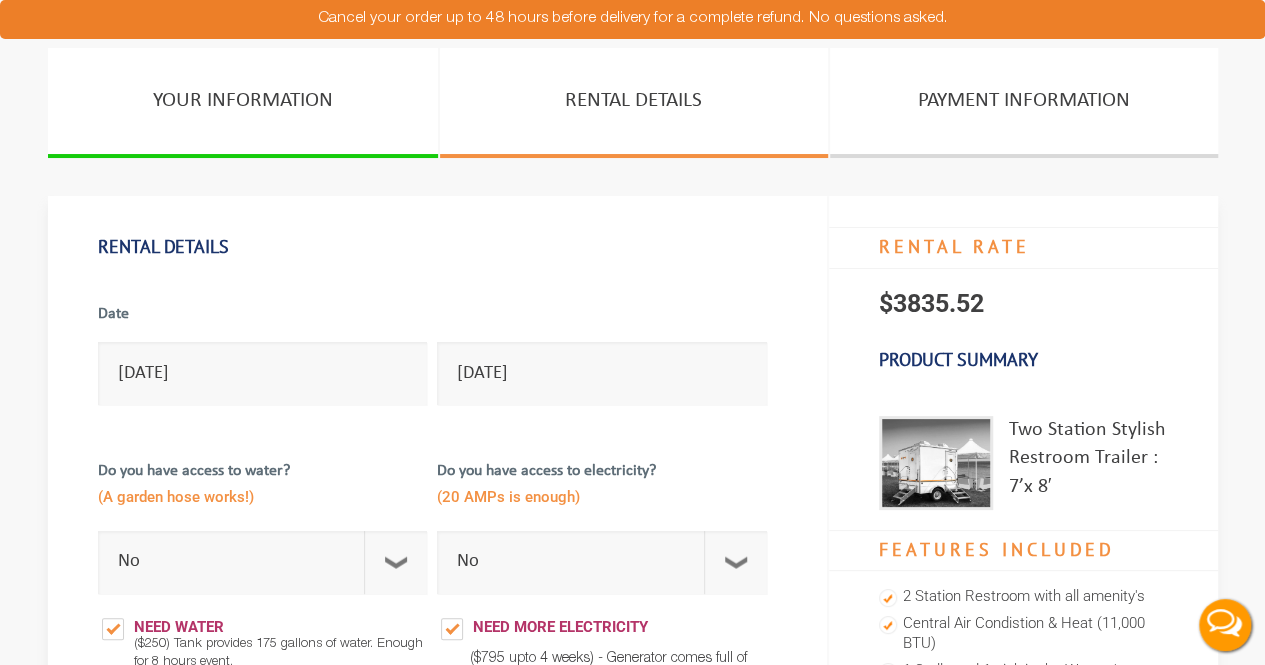 scroll, scrollTop: 0, scrollLeft: 0, axis: both 